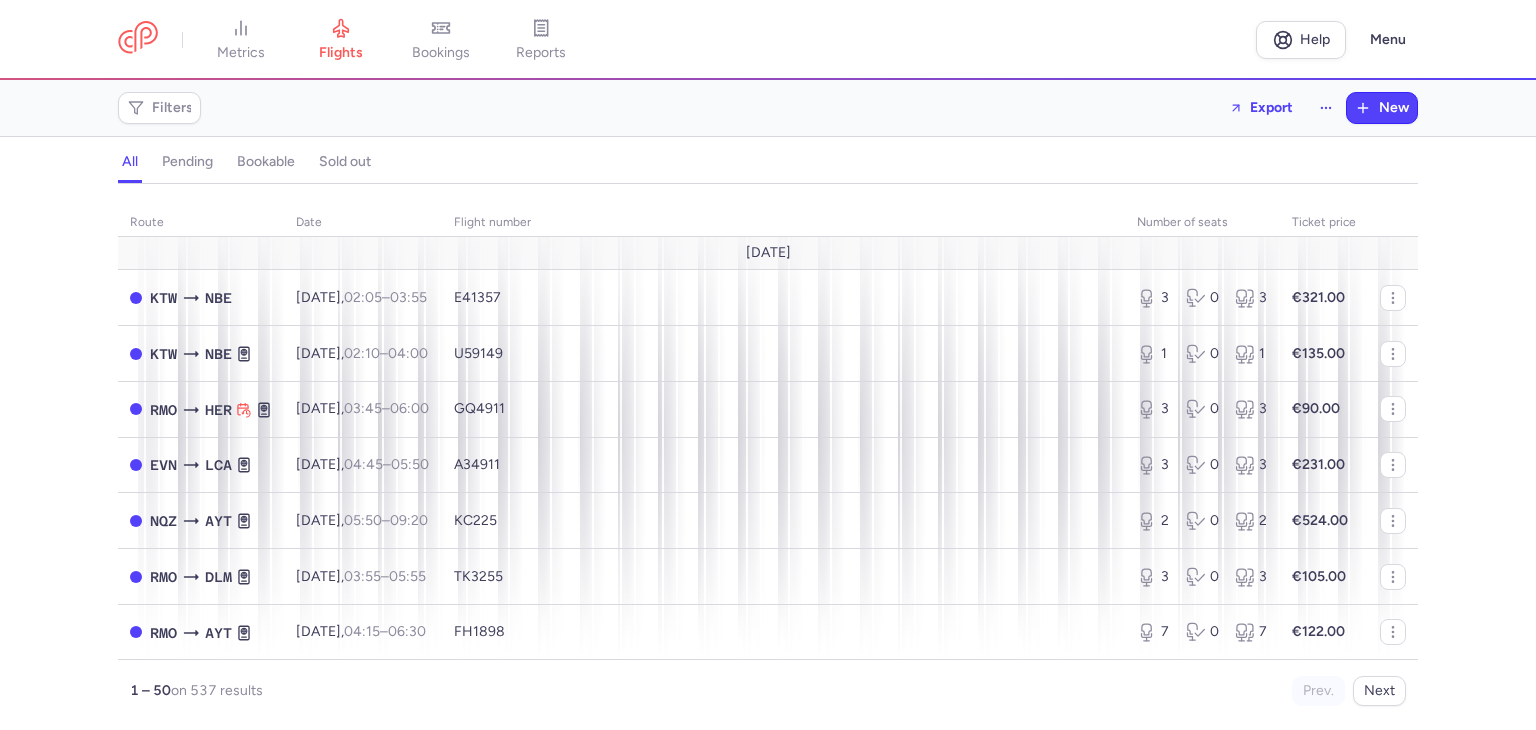 scroll, scrollTop: 0, scrollLeft: 0, axis: both 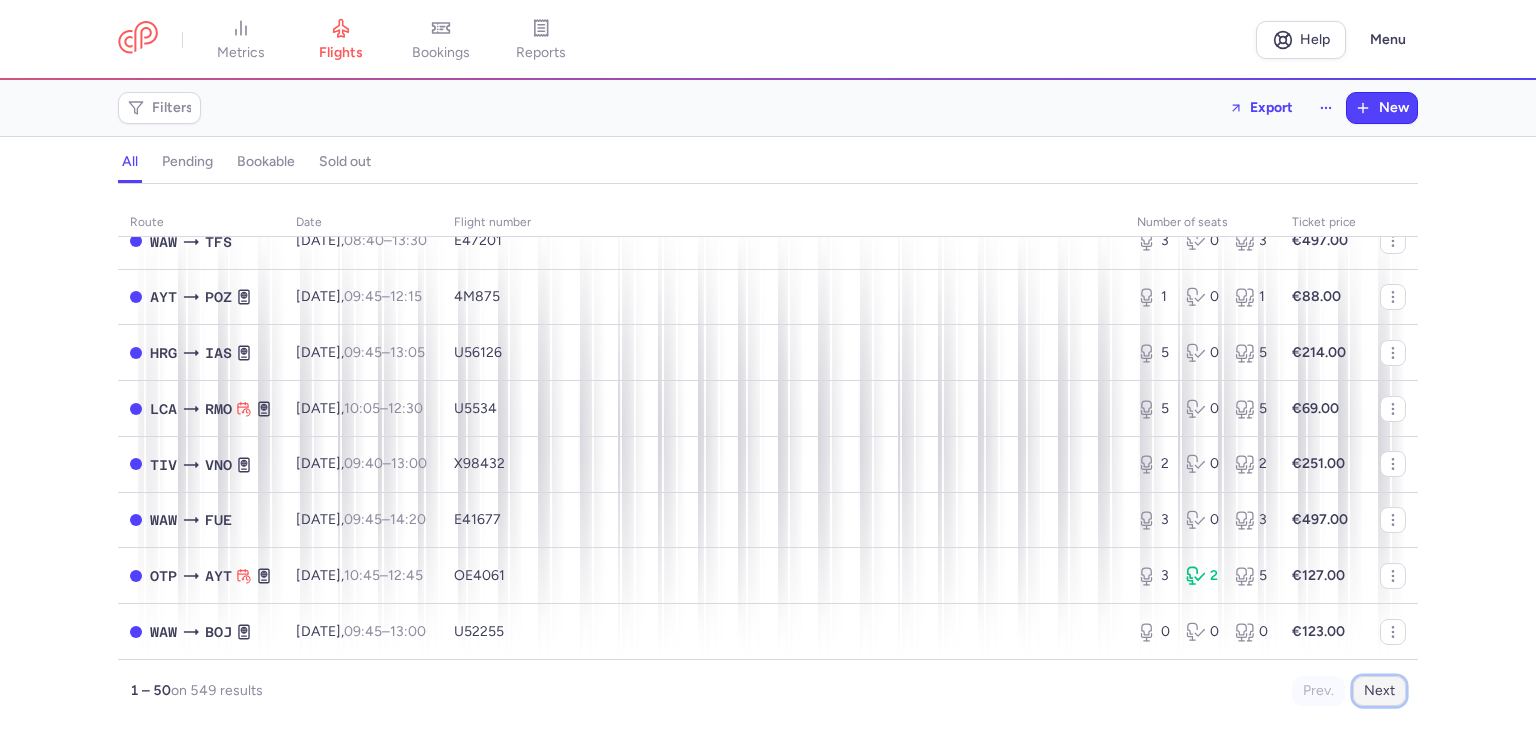 click on "Next" at bounding box center (1379, 691) 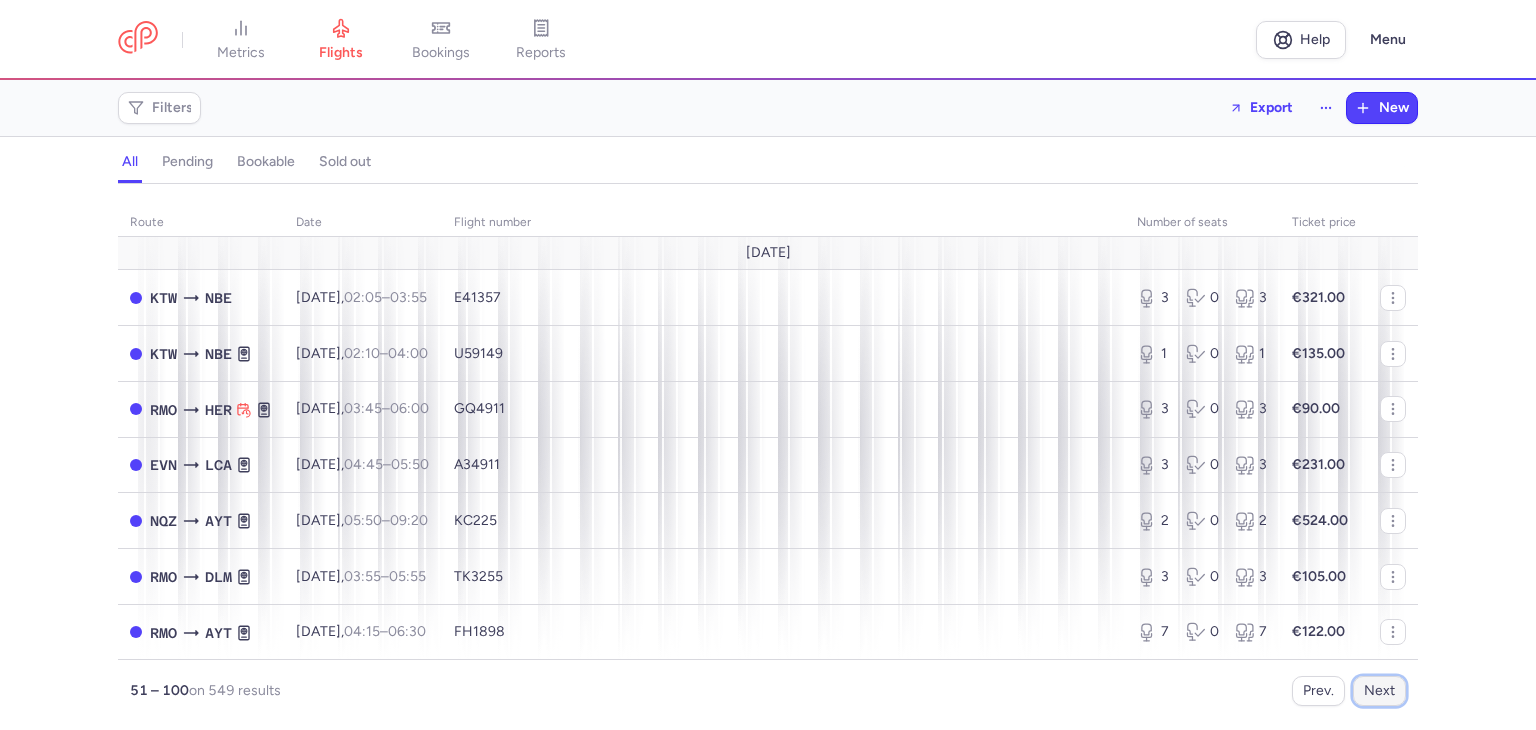 click on "Next" at bounding box center (1379, 691) 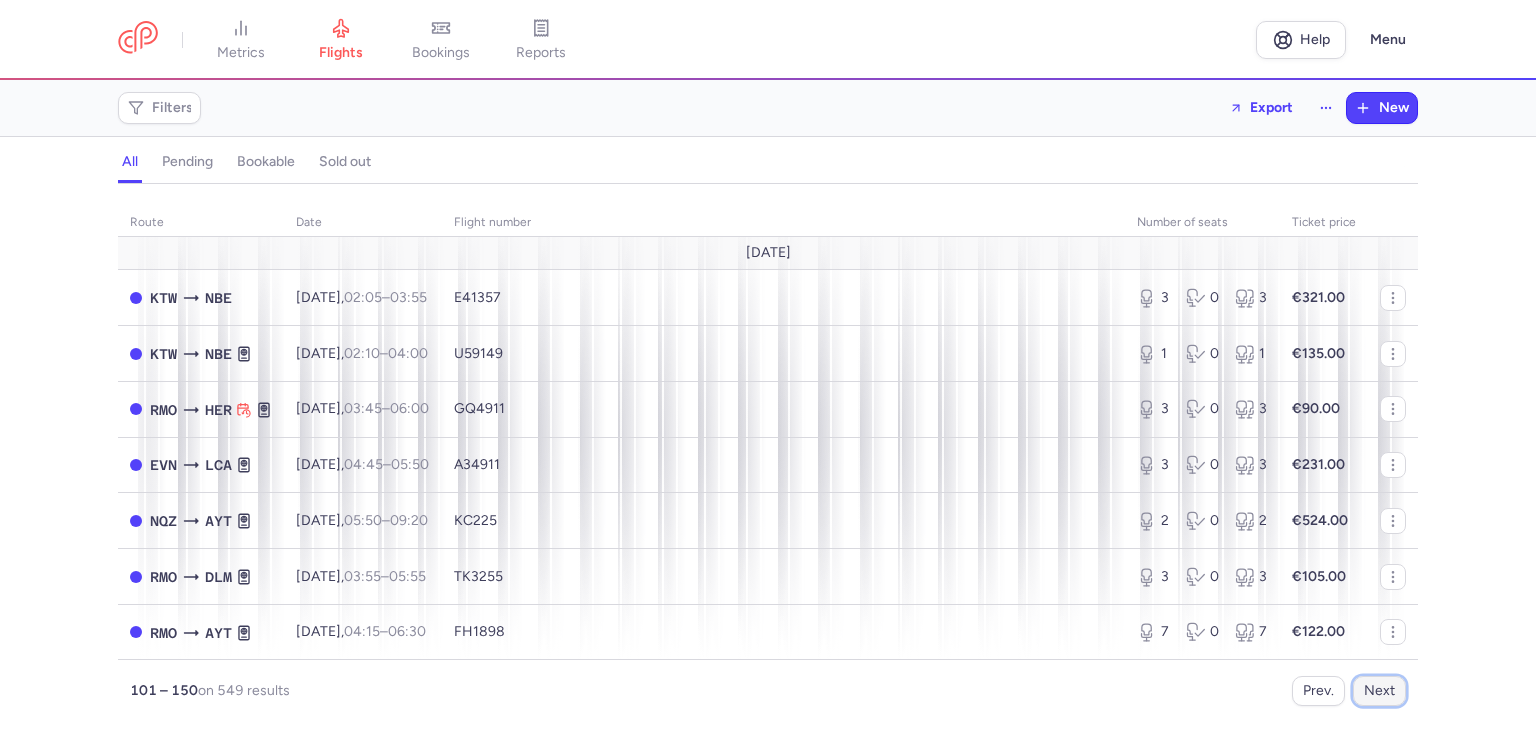 click on "Next" at bounding box center [1379, 691] 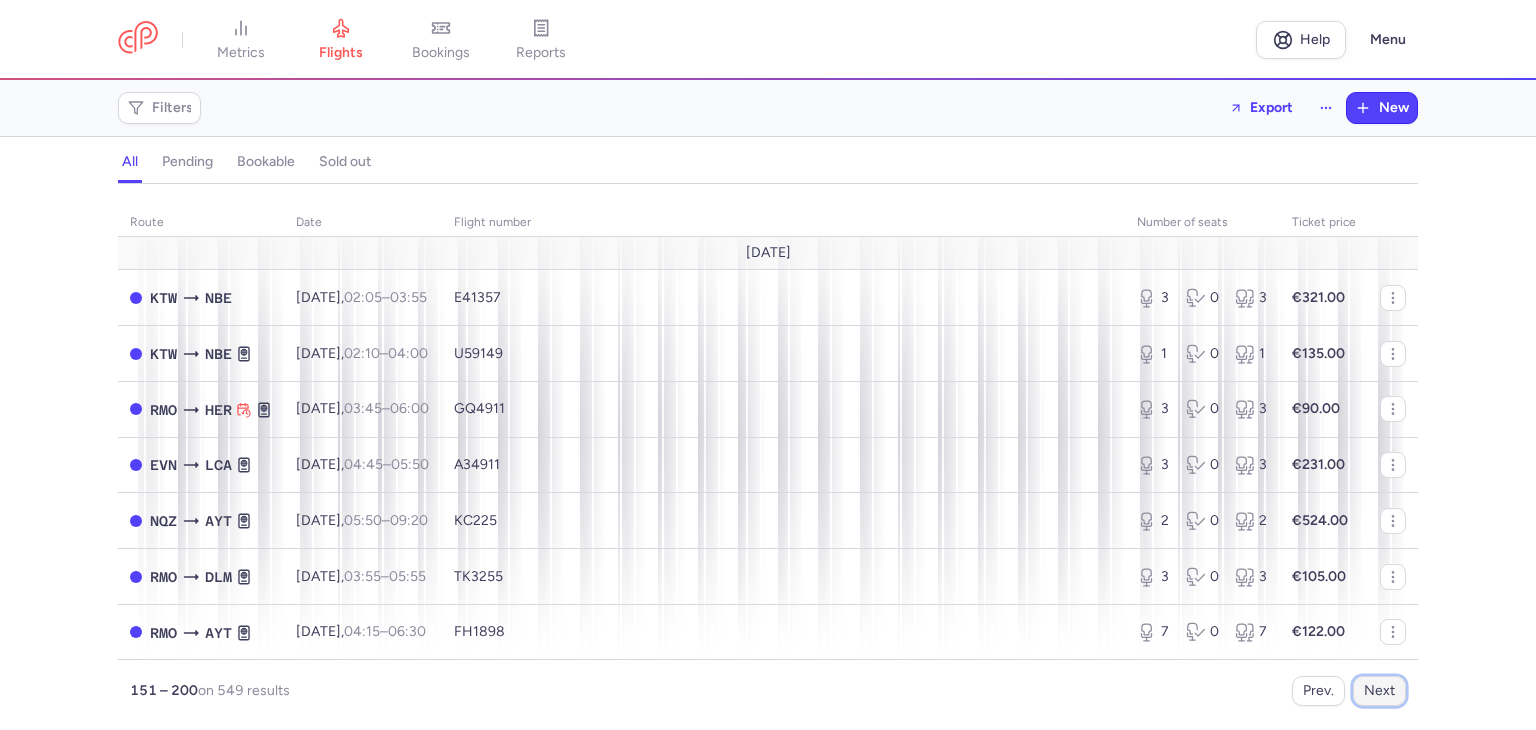 click on "Next" at bounding box center [1379, 691] 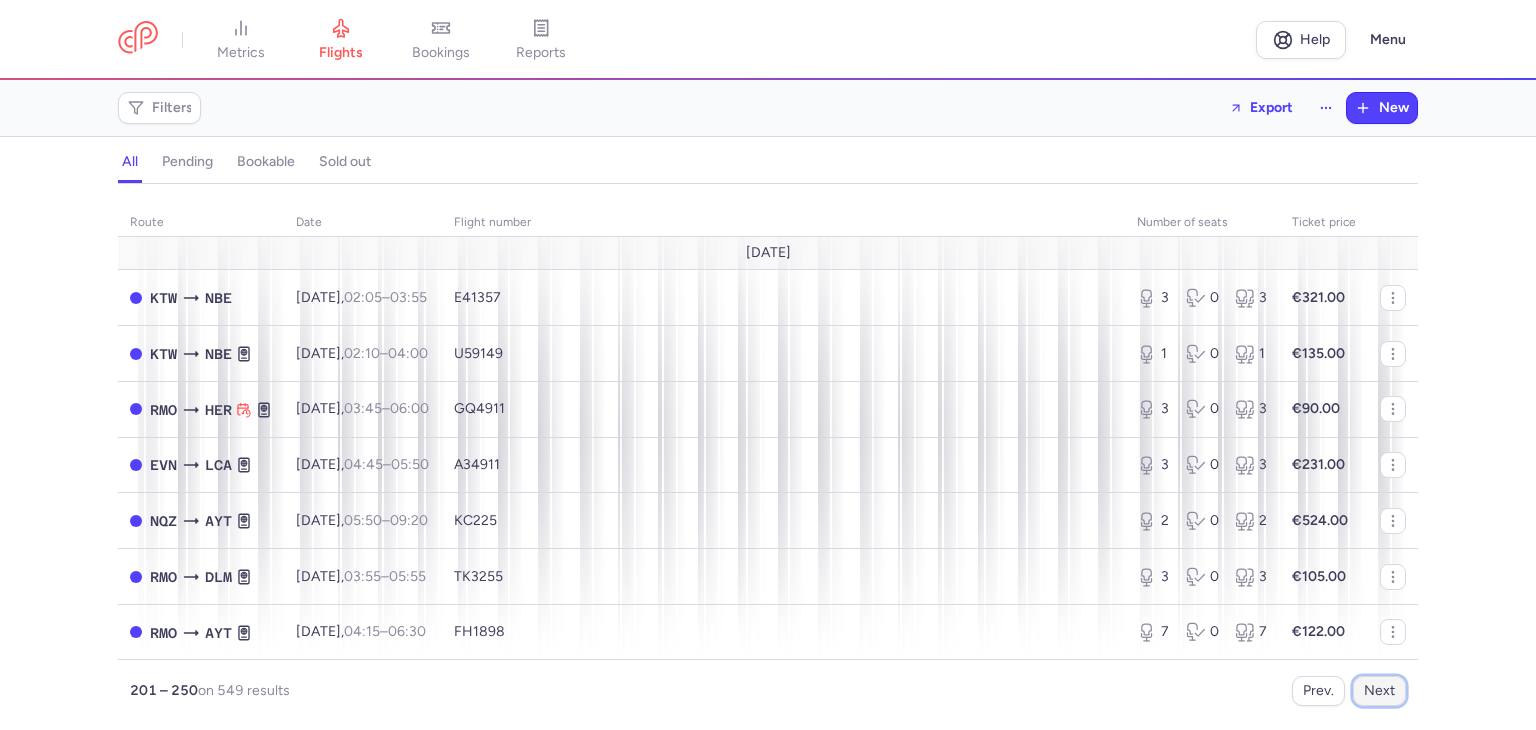 click on "Next" at bounding box center (1379, 691) 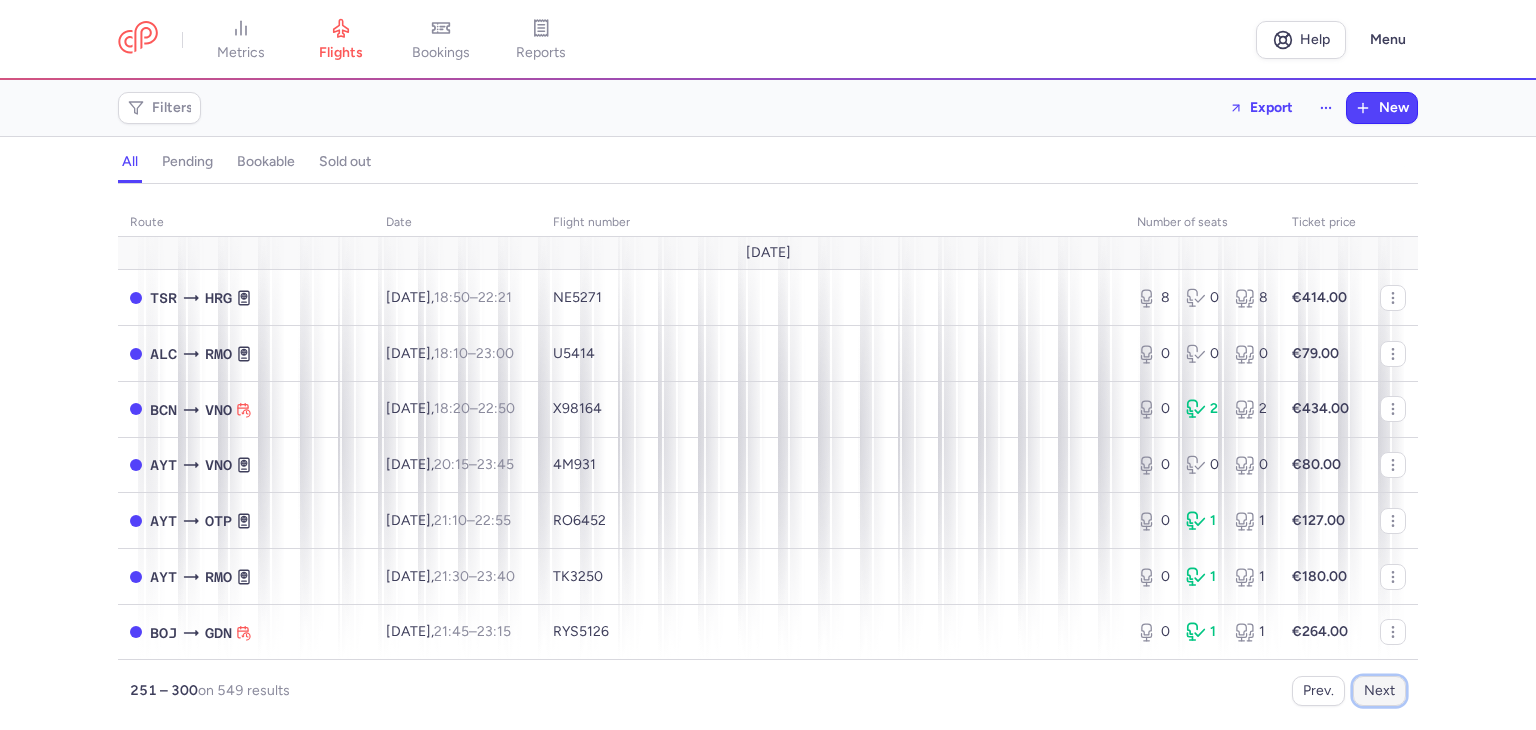 click on "Next" at bounding box center (1379, 691) 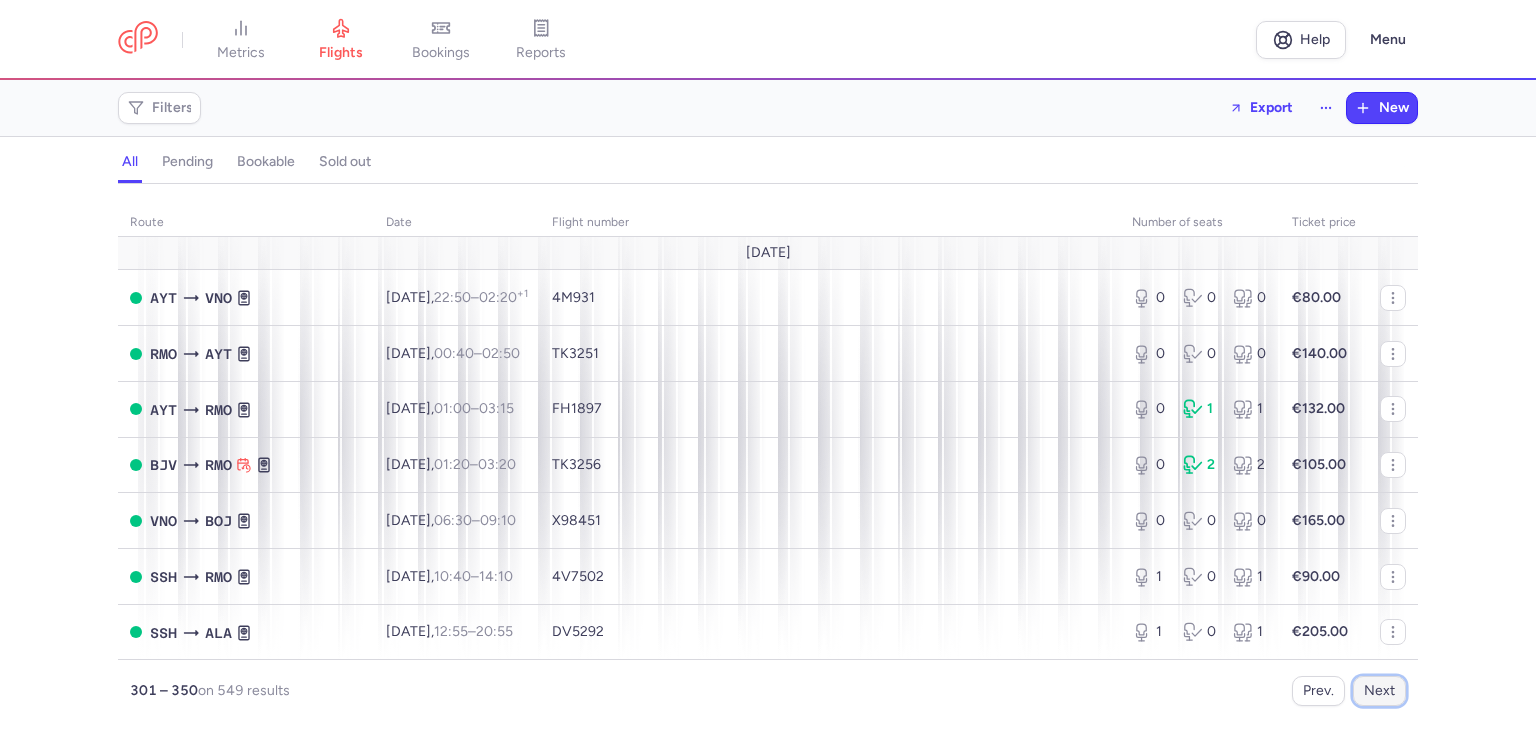 click on "Next" at bounding box center [1379, 691] 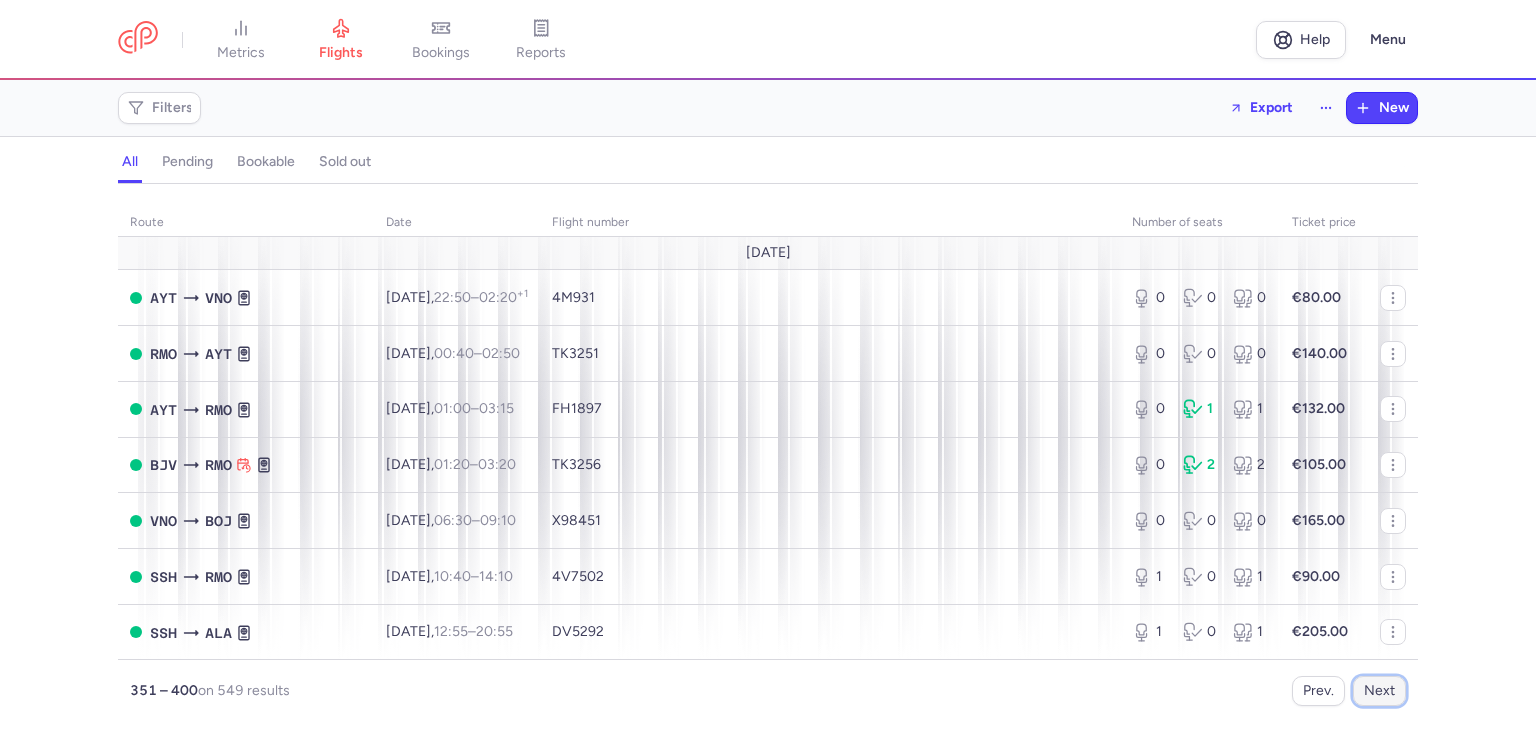click on "Next" at bounding box center [1379, 691] 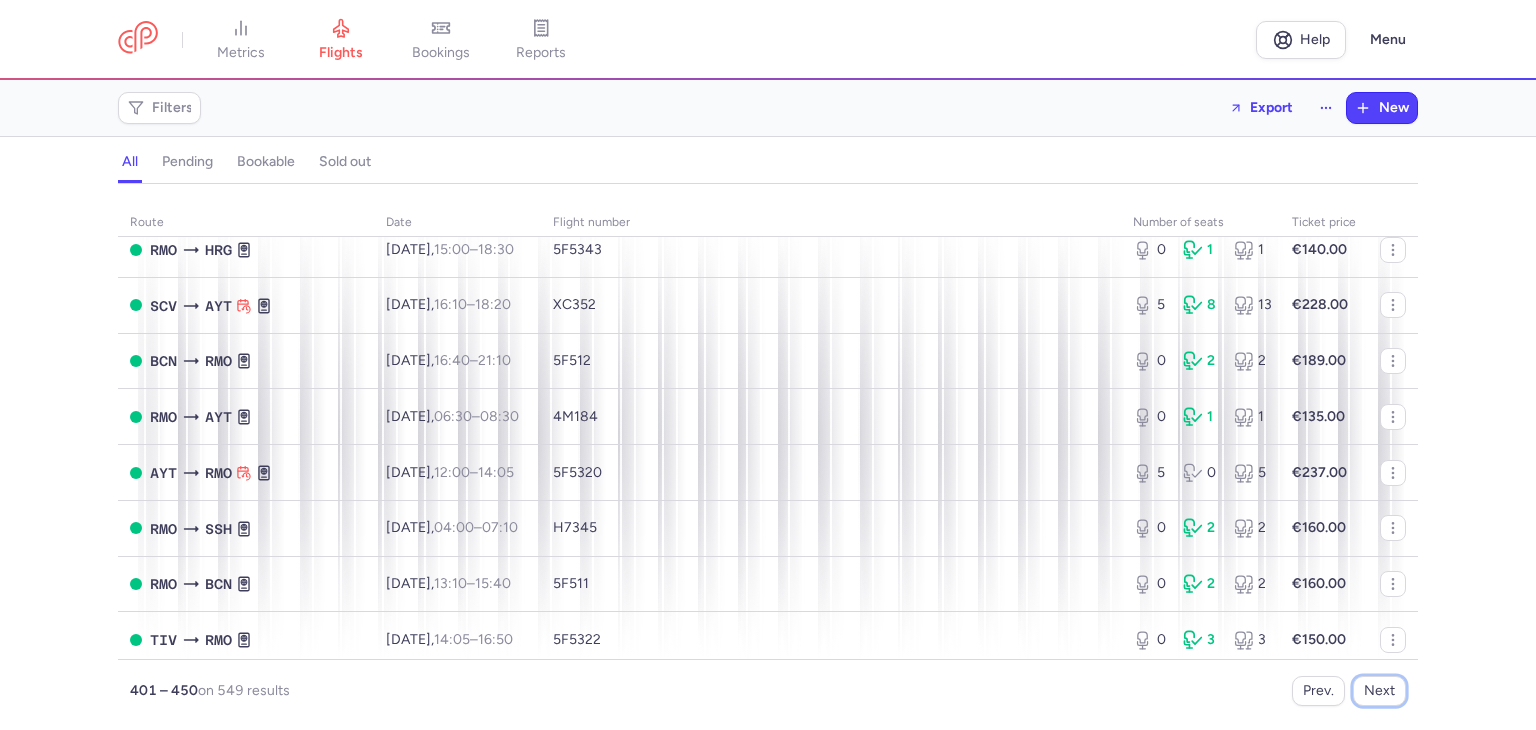 scroll, scrollTop: 1405, scrollLeft: 0, axis: vertical 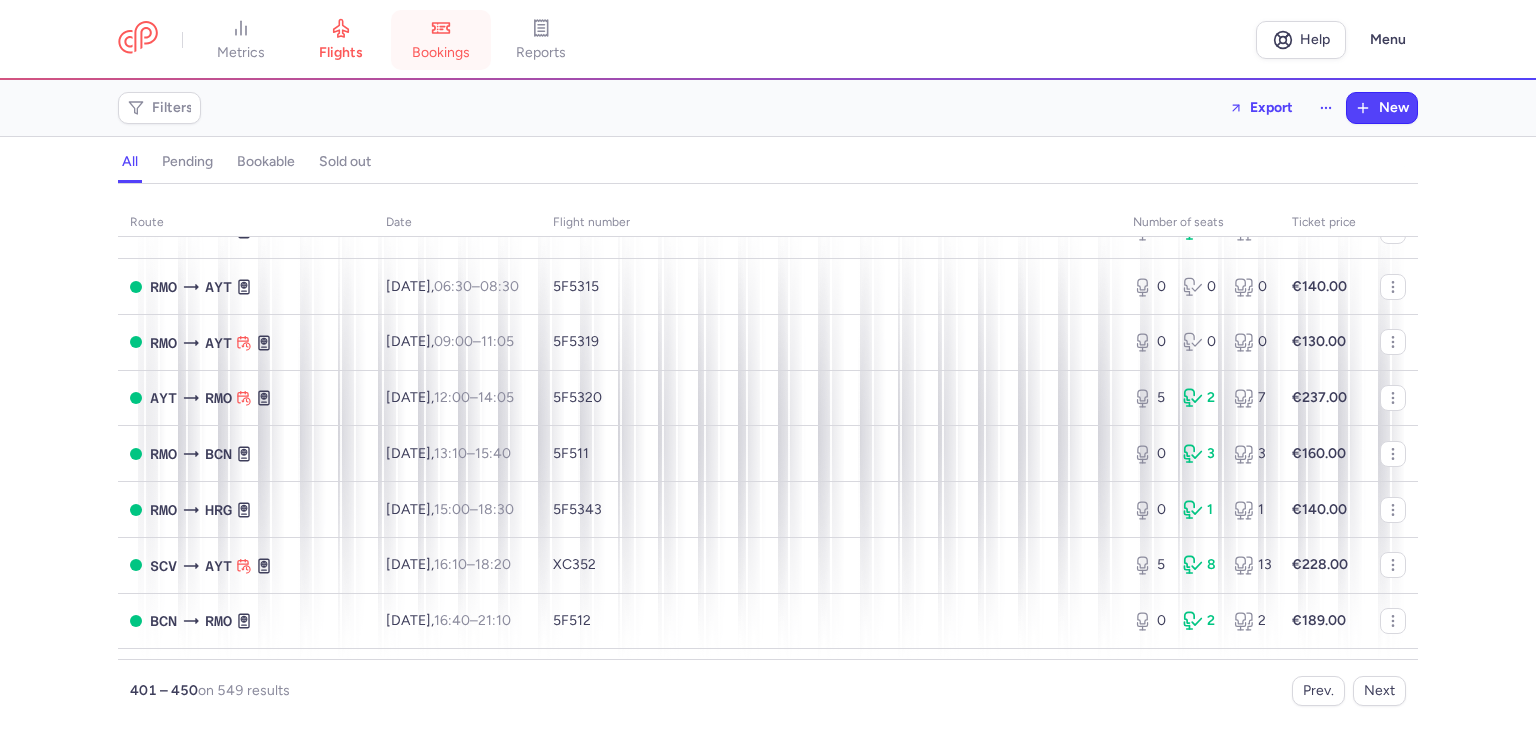click 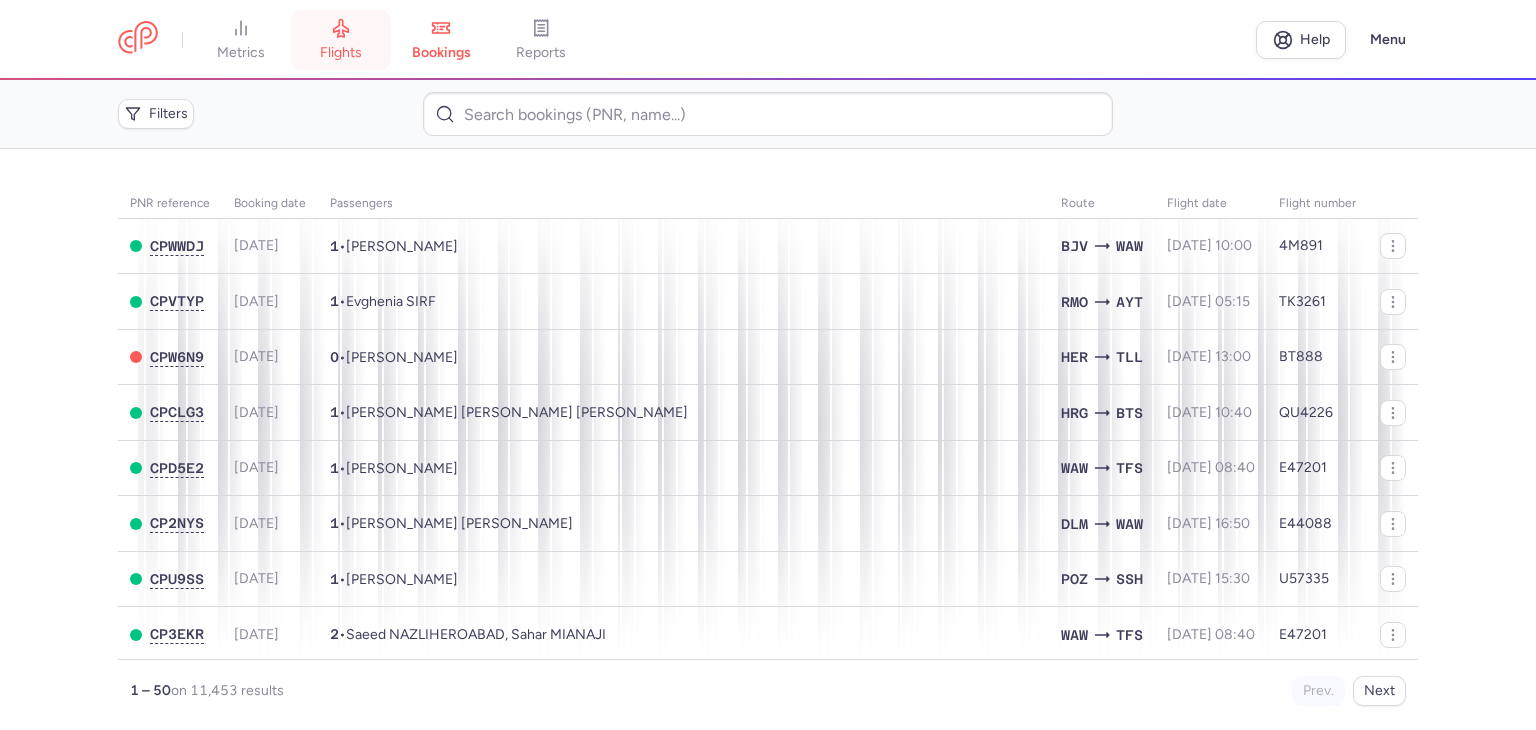 click on "flights" at bounding box center (341, 40) 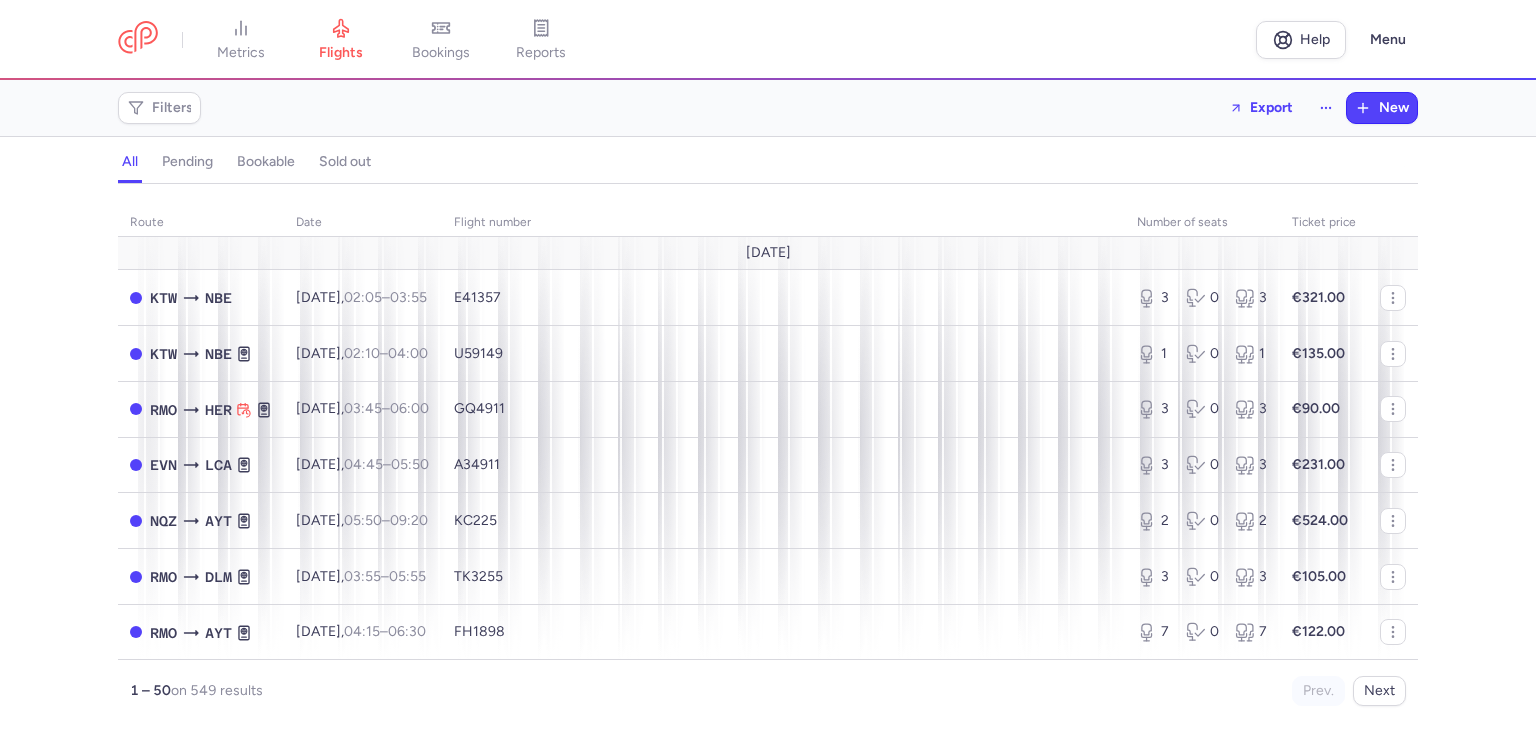 click on "route date Flight number number of seats Ticket price July 25  KTW  NBE Thu, 17 Jul,  02:05  –  03:55  +0  E41357  3 0 3 €321.00  KTW  NBE Thu, 17 Jul,  02:10  –  04:00  +0  U59149  1 0 1 €135.00  RMO  HER Thu, 17 Jul,  03:45  –  06:00  +0  GQ4911  3 0 3 €90.00  EVN  LCA Thu, 17 Jul,  04:45  –  05:50  +0  A34911  3 0 3 €231.00  NQZ  AYT Thu, 17 Jul,  05:50  –  09:20  +0  KC225  2 0 2 €524.00  RMO  DLM Thu, 17 Jul,  03:55  –  05:55  +0  TK3255  3 0 3 €105.00  RMO  AYT Thu, 17 Jul,  04:15  –  06:30  +0  FH1898  7 0 7 €122.00  KTW  BOJ Thu, 17 Jul,  03:20  –  06:30  +0  U59155  1 0 1 €272.00  AKX  AYT Thu, 17 Jul,  06:30  –  08:30  +0  DV5282  4 0 4 €112.00  OTP  IBZ Thu, 17 Jul,  04:40  –  07:05  +0  A2630  8 0 8 €473.00  OTP  HER Thu, 17 Jul,  04:50  –  06:55  +0  OE4067  0 5 5 €130.00  AKX  AYT Thu, 17 Jul,  07:15  –  09:55  +0  TK3237  2 0 2 €136.00  RMO  AYT Thu, 17 Jul,  05:15  –  07:25  +0  TK3261  4 0 4 €144.00  NQZ  AYT Thu, 17 Jul,  07:50  –  11:35" at bounding box center [768, 463] 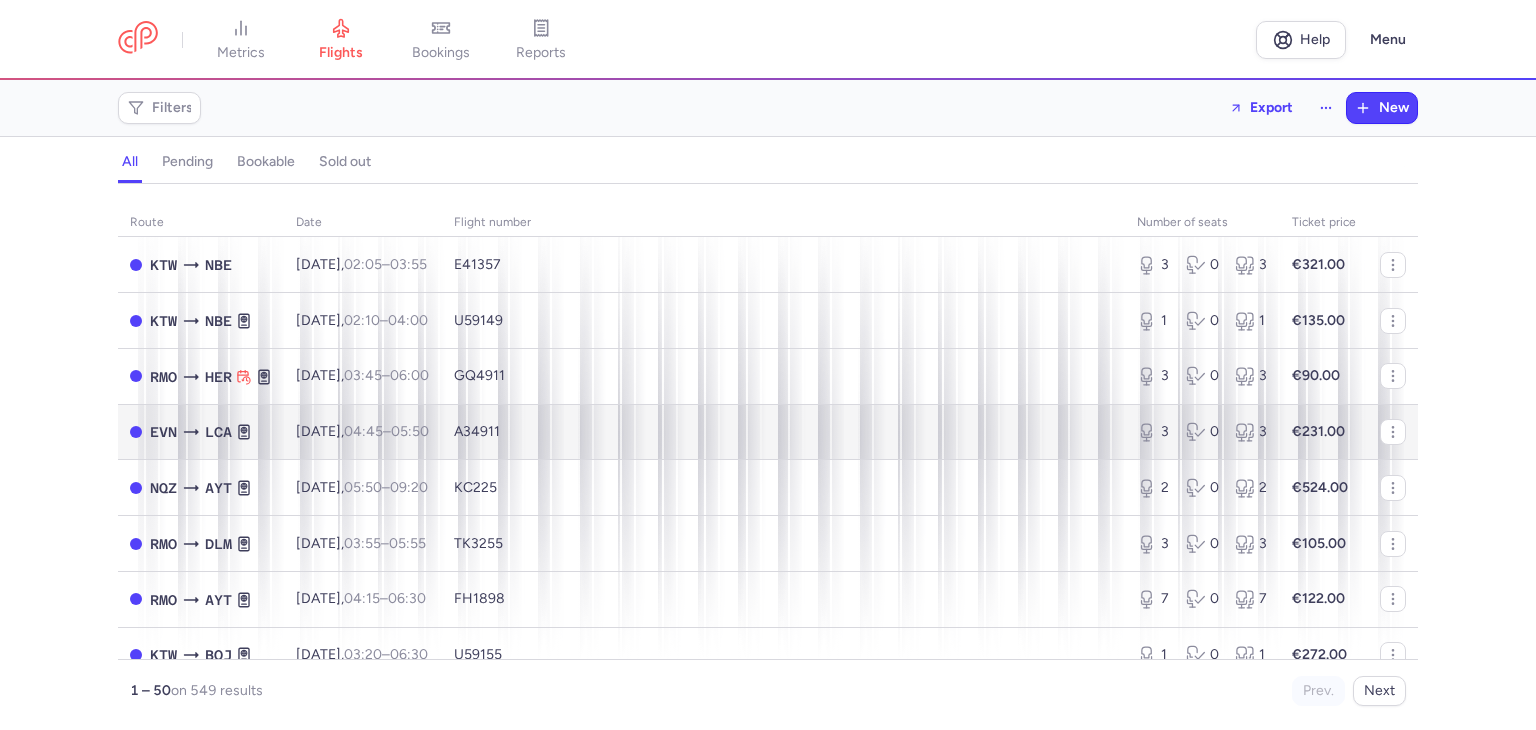scroll, scrollTop: 0, scrollLeft: 0, axis: both 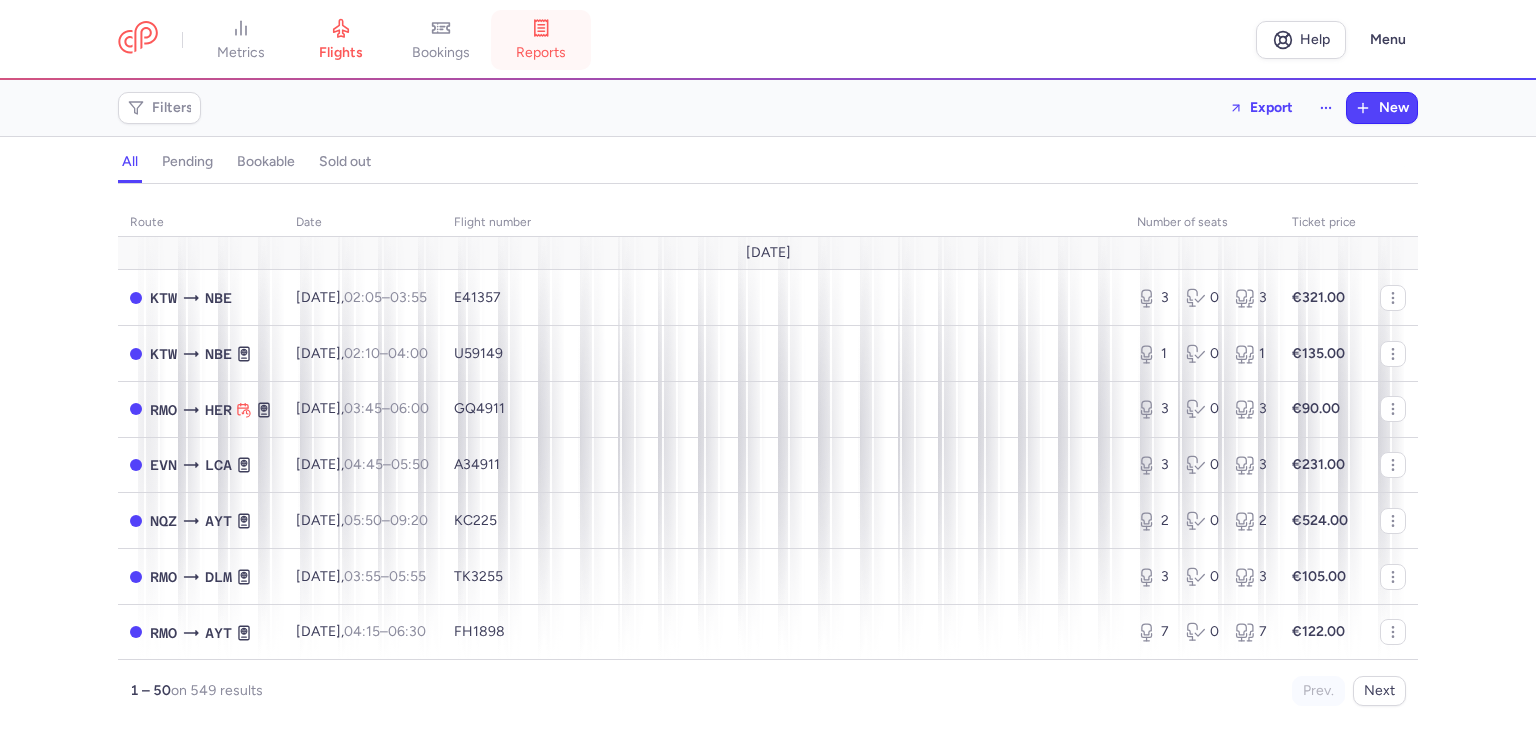 click on "reports" at bounding box center (541, 53) 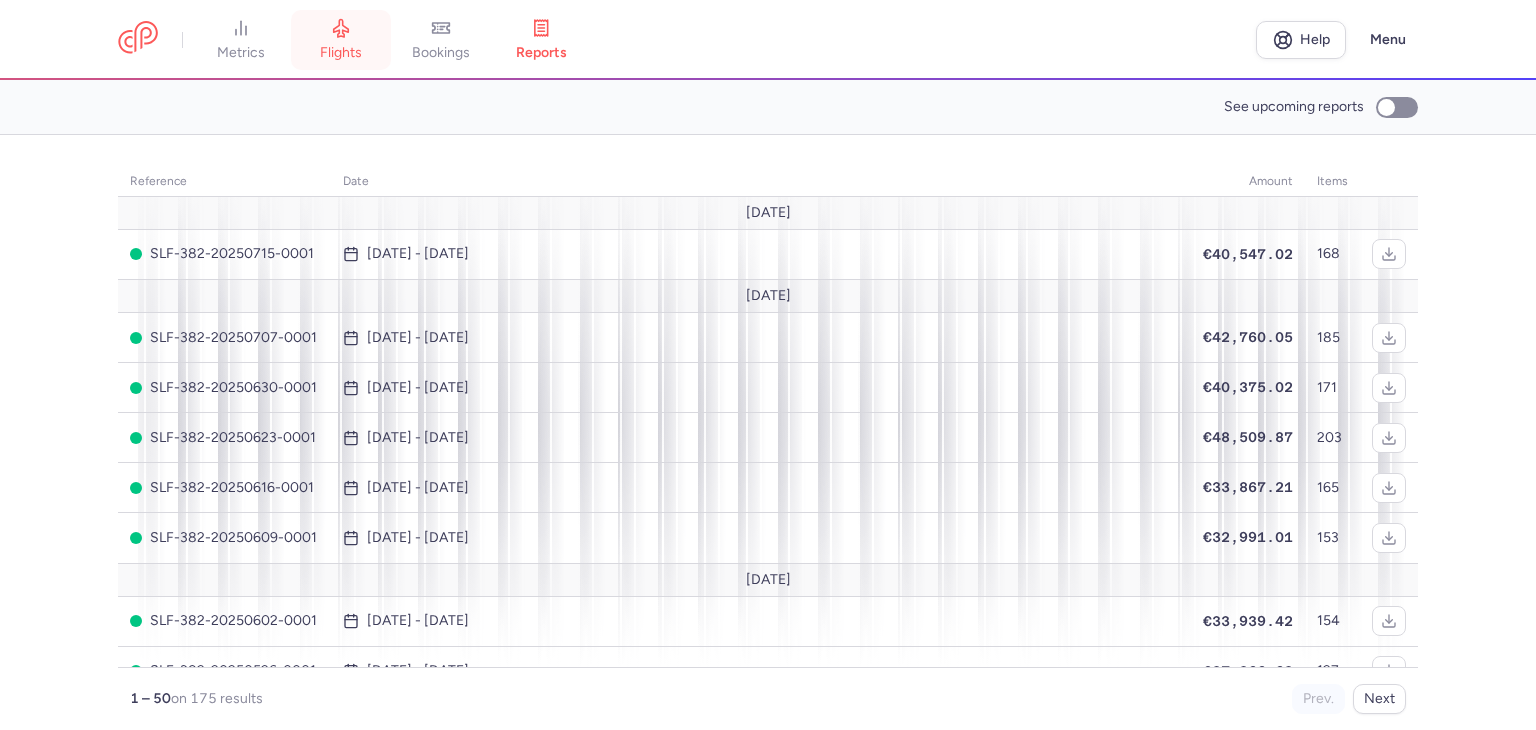 click on "flights" at bounding box center (341, 40) 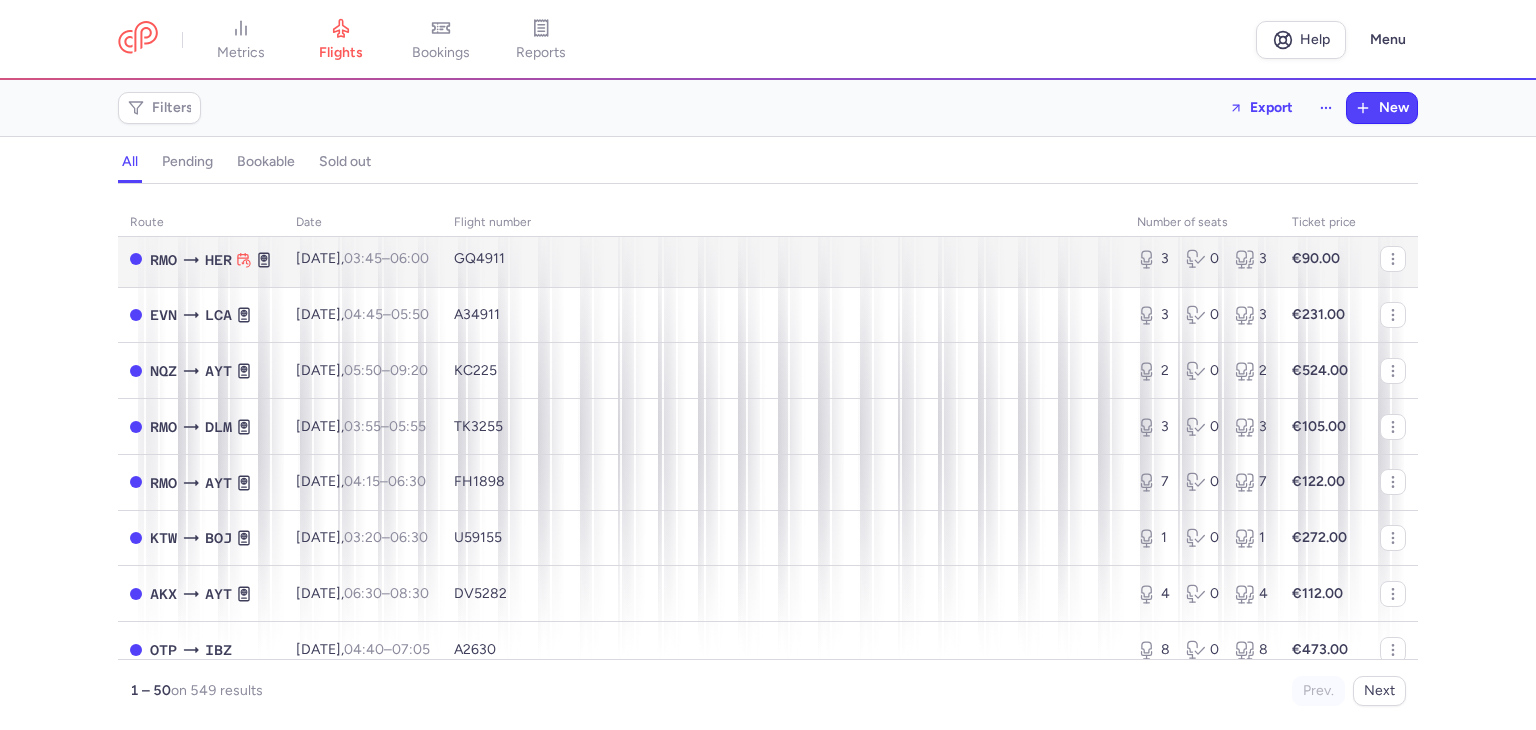 scroll, scrollTop: 0, scrollLeft: 0, axis: both 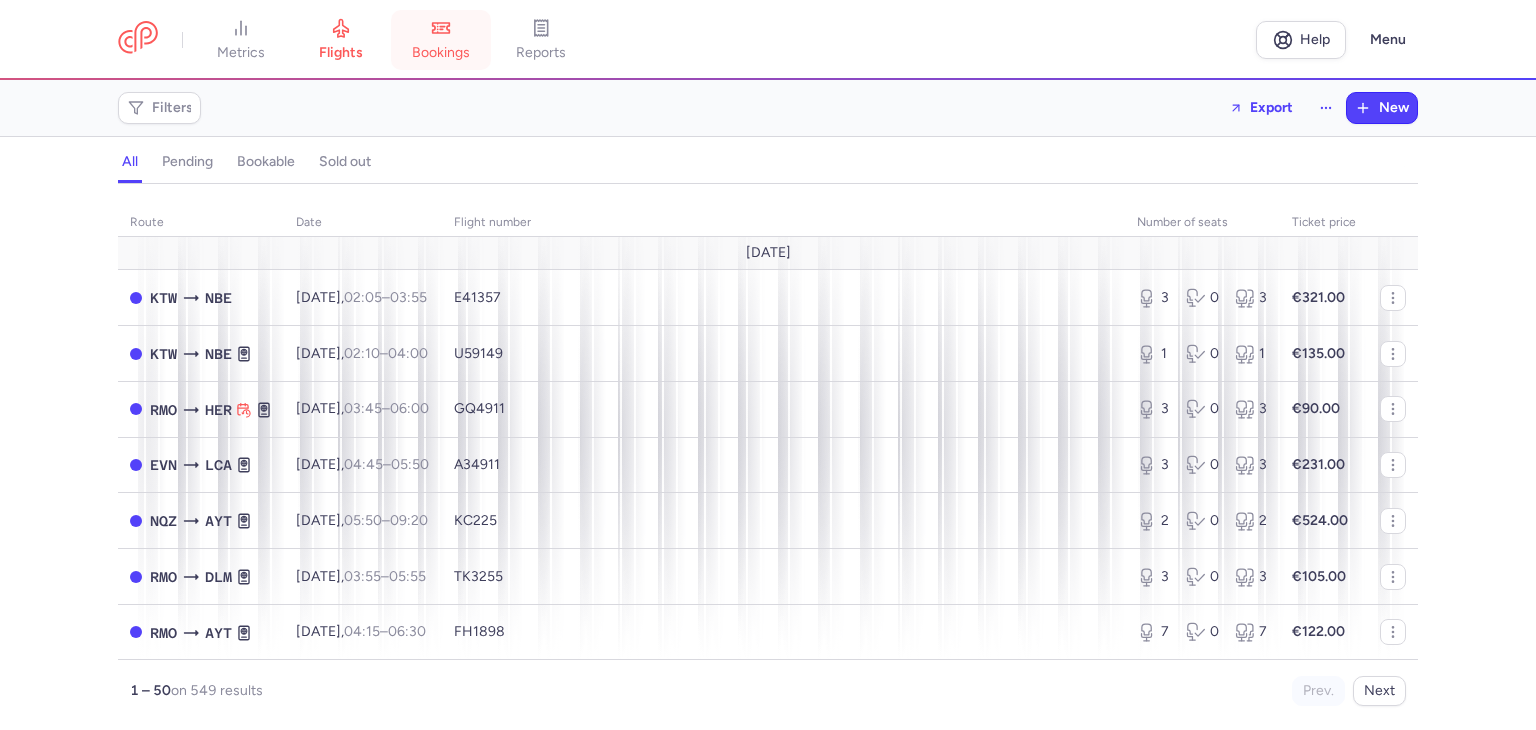 click on "bookings" at bounding box center (441, 40) 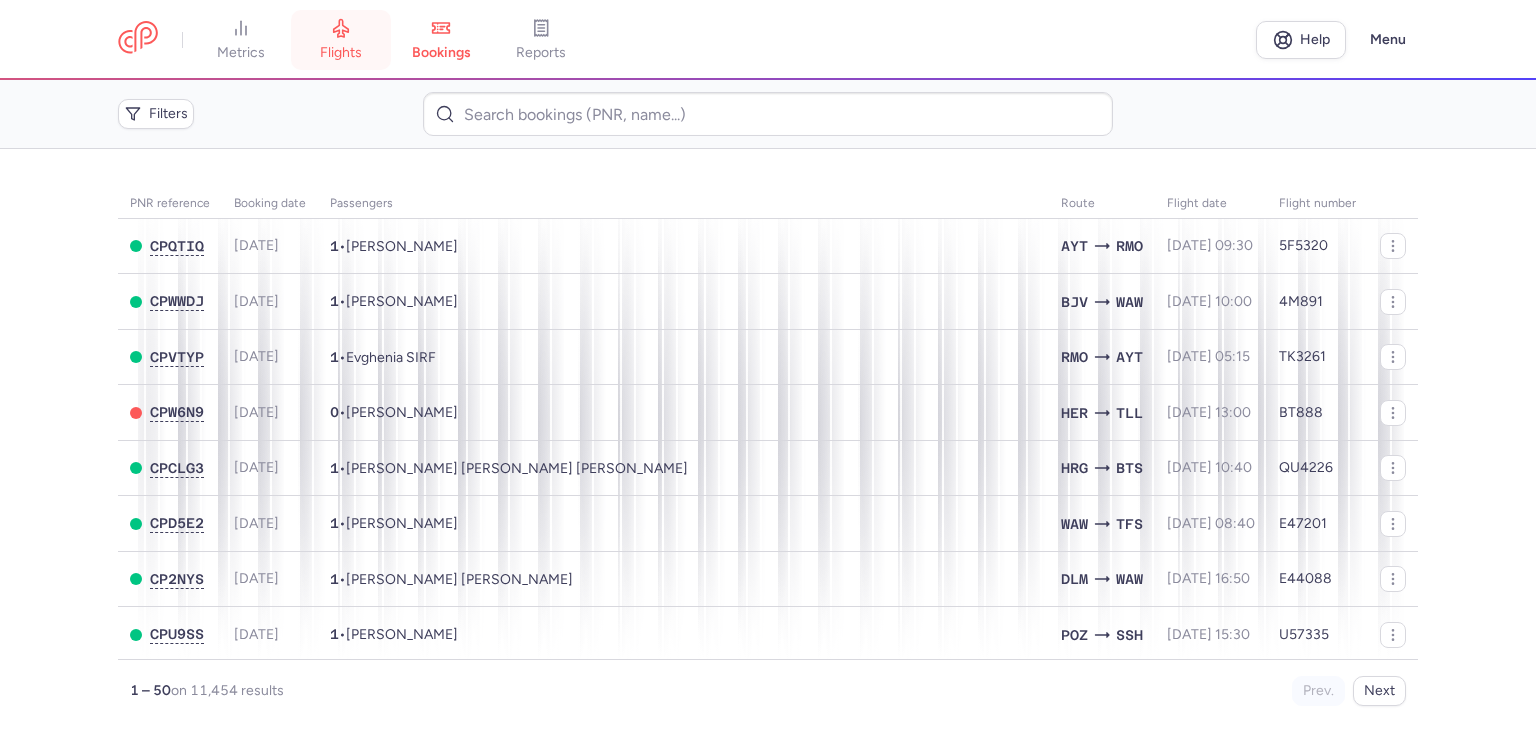 click on "flights" at bounding box center [341, 53] 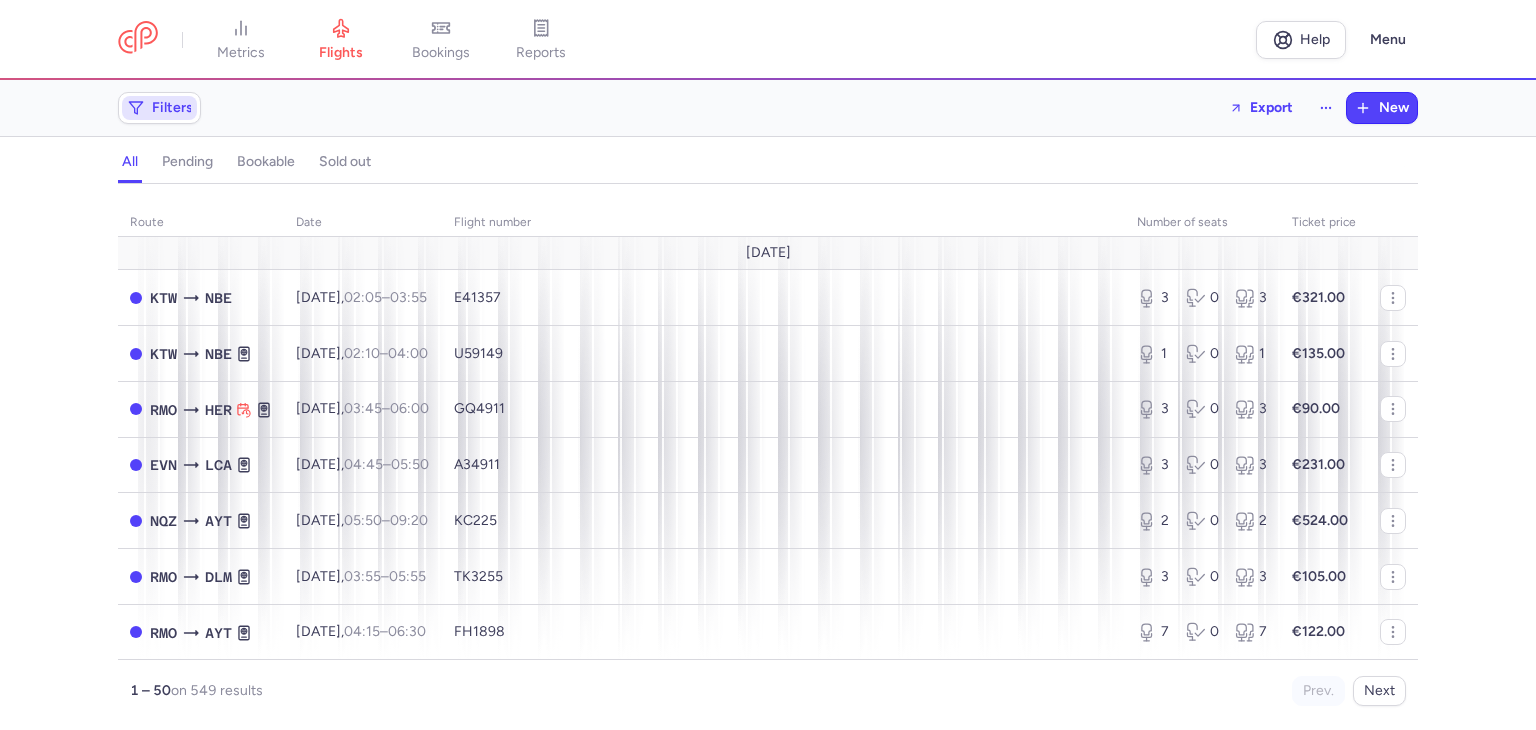 click on "Filters" 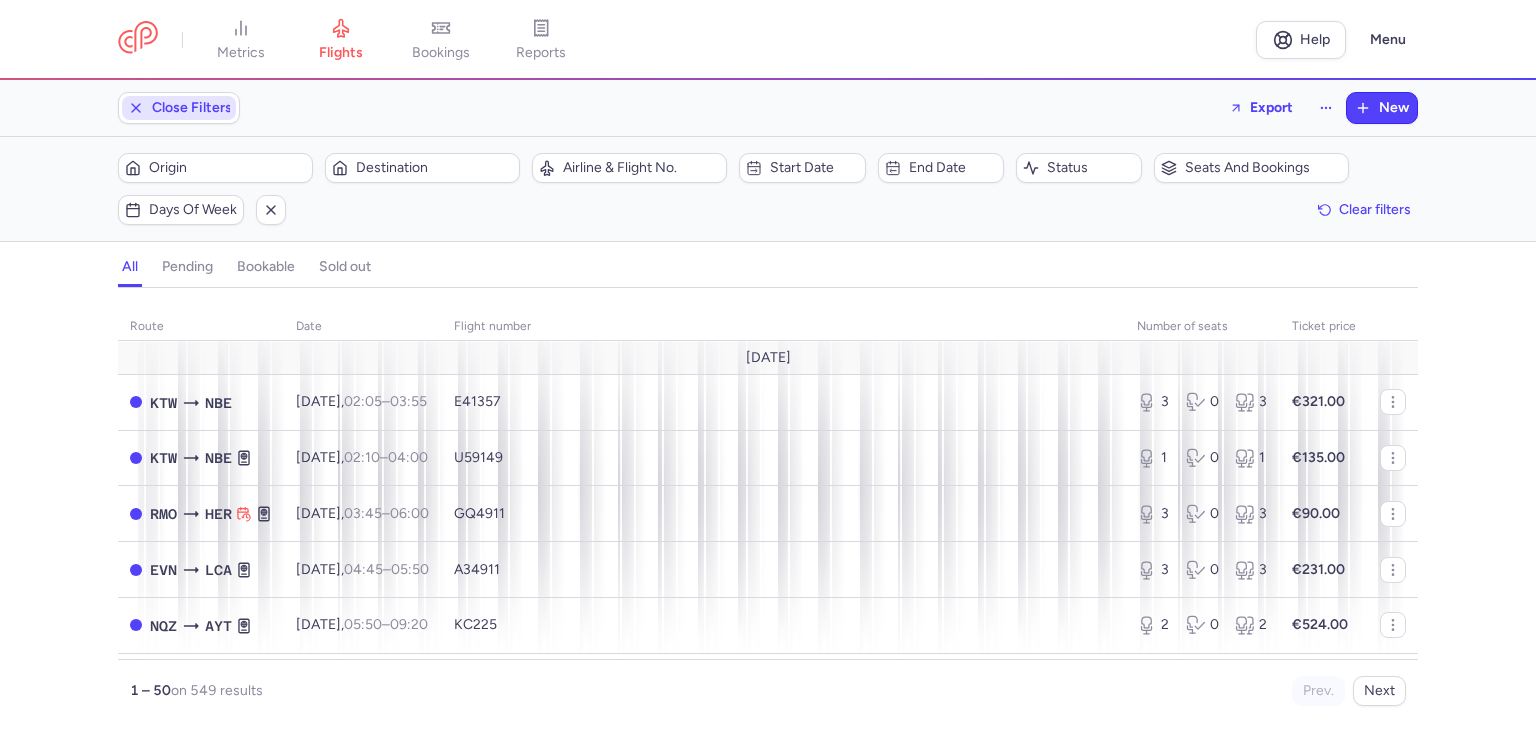 scroll, scrollTop: 0, scrollLeft: 0, axis: both 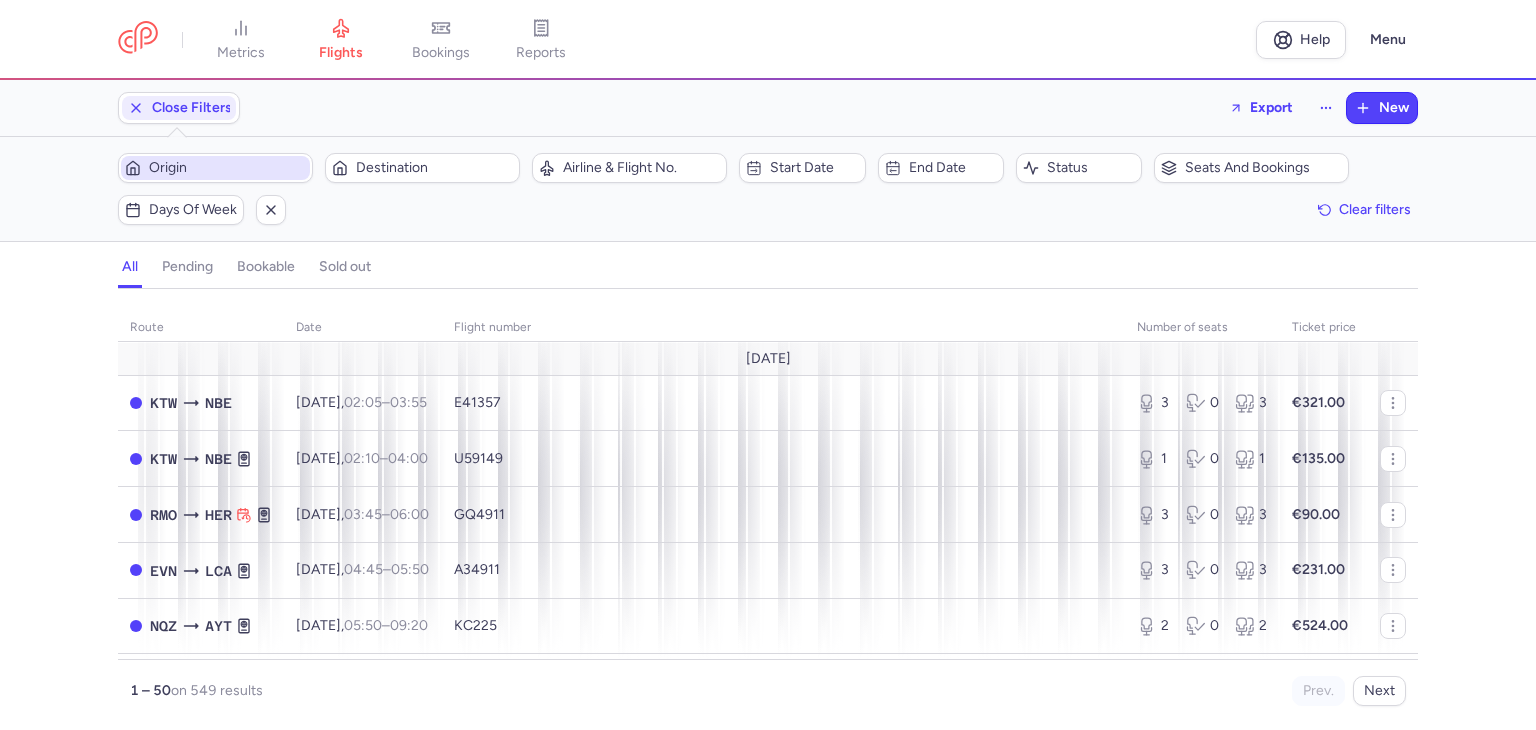 click on "Origin" at bounding box center (227, 168) 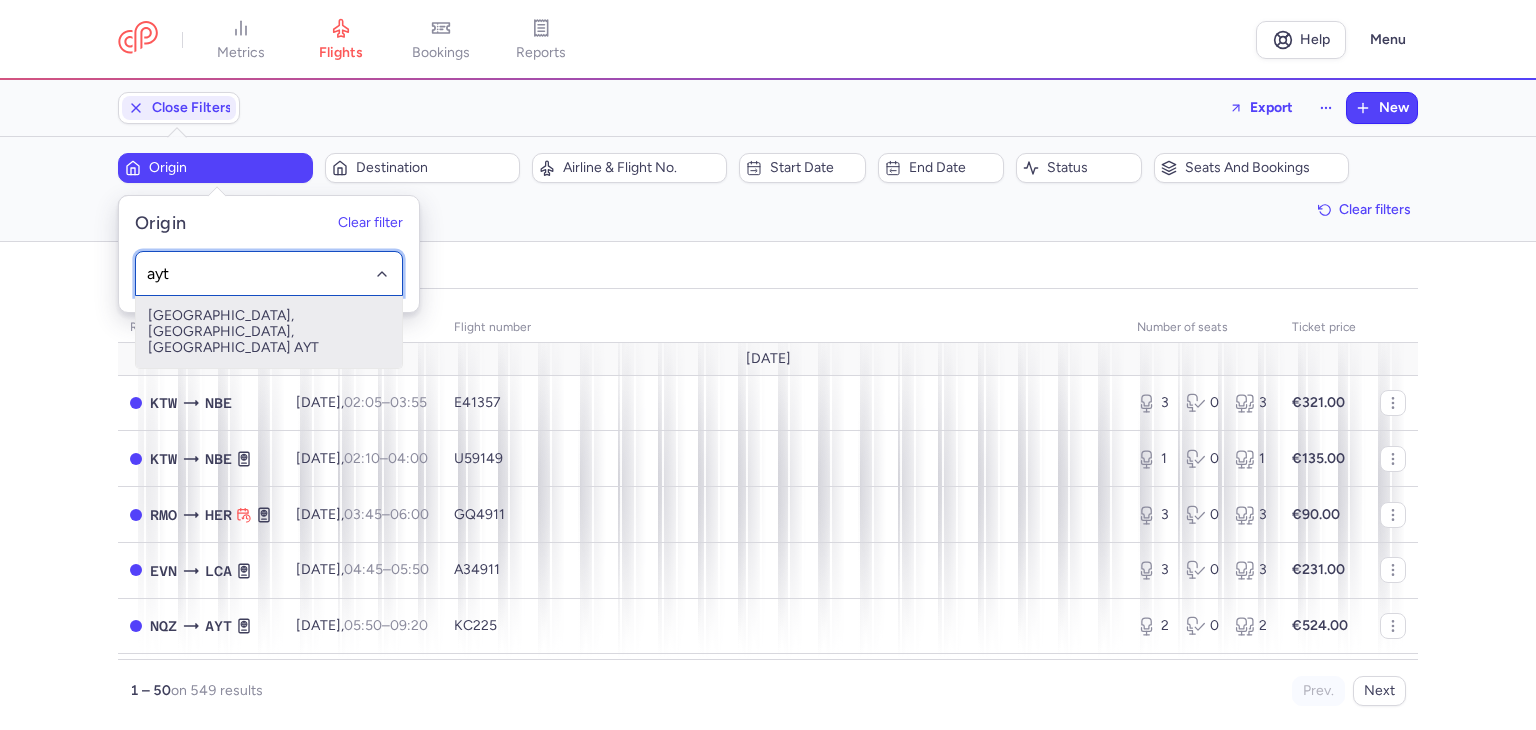 click on "Antalya, Antalya, Turkey AYT" at bounding box center (269, 332) 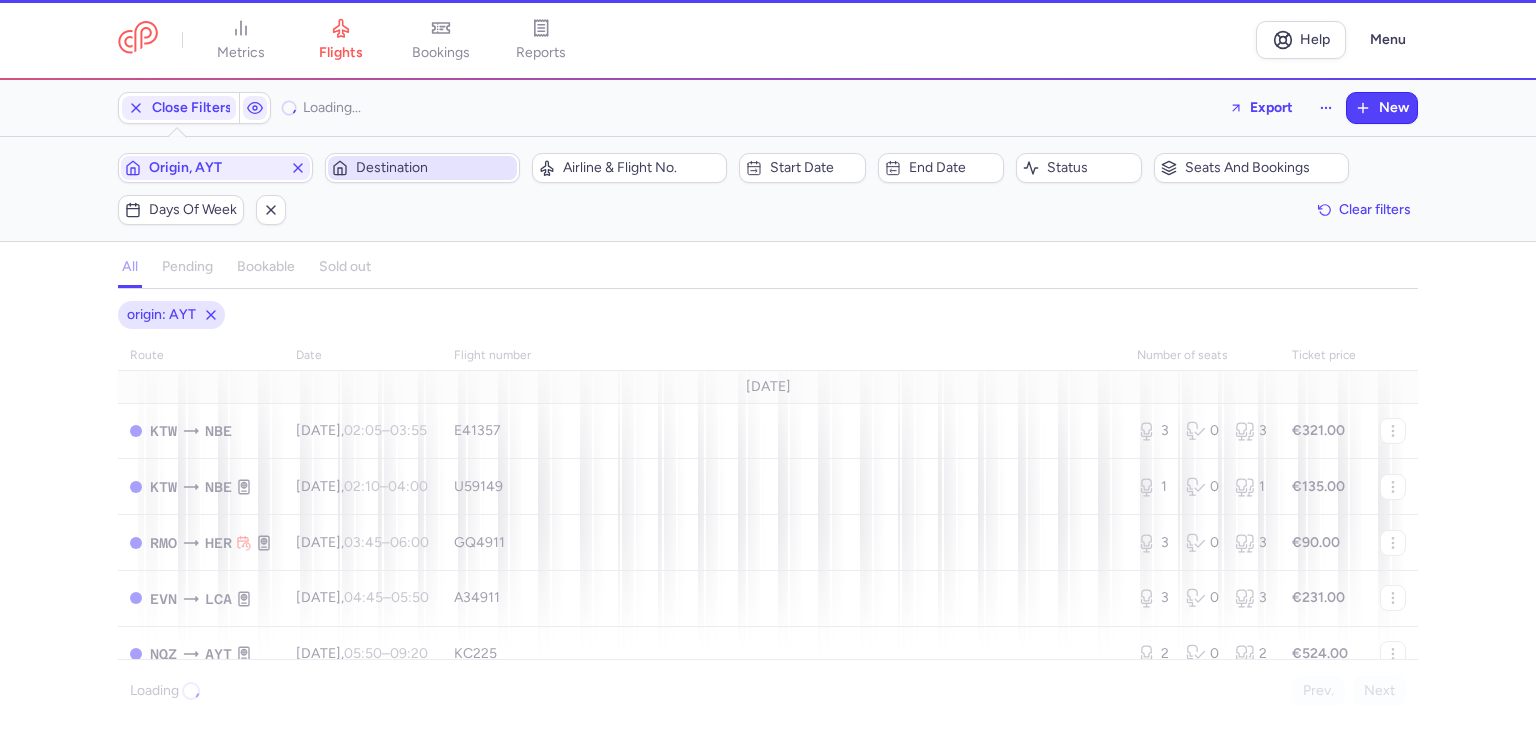 click on "Destination" at bounding box center (434, 168) 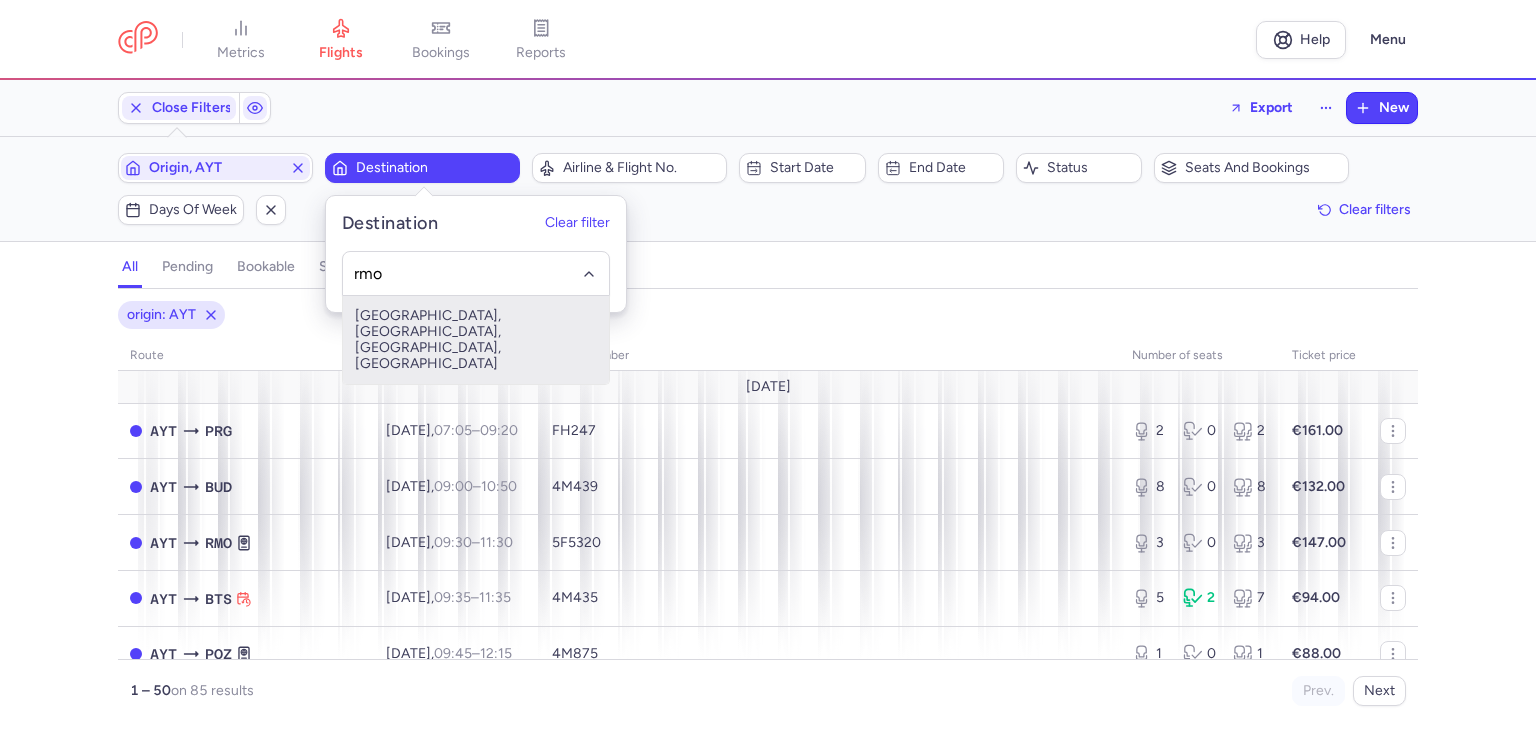 click on "Chișinău International Airport, Chişinău, Moldova, Republic of RMO" at bounding box center [476, 340] 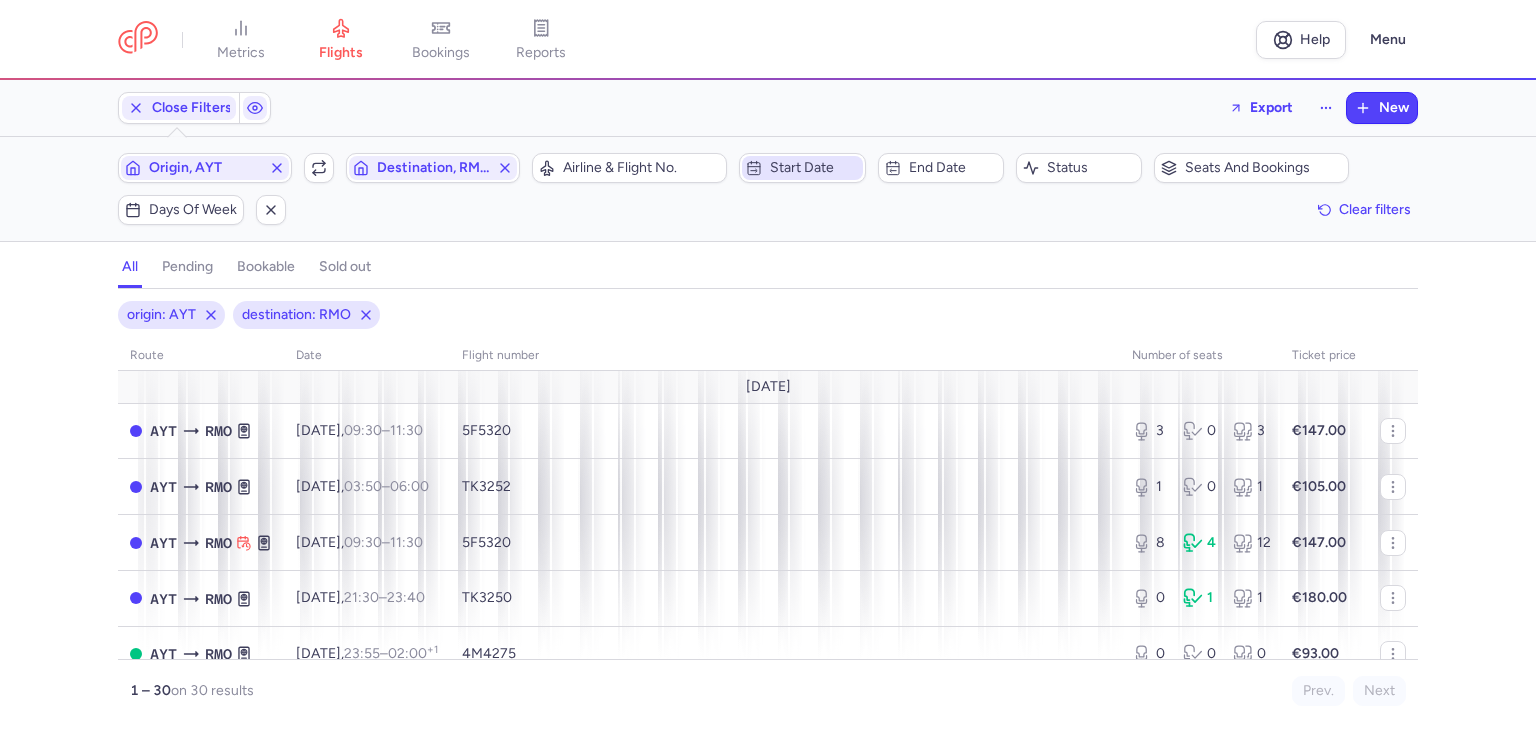 click on "Start date" at bounding box center [814, 168] 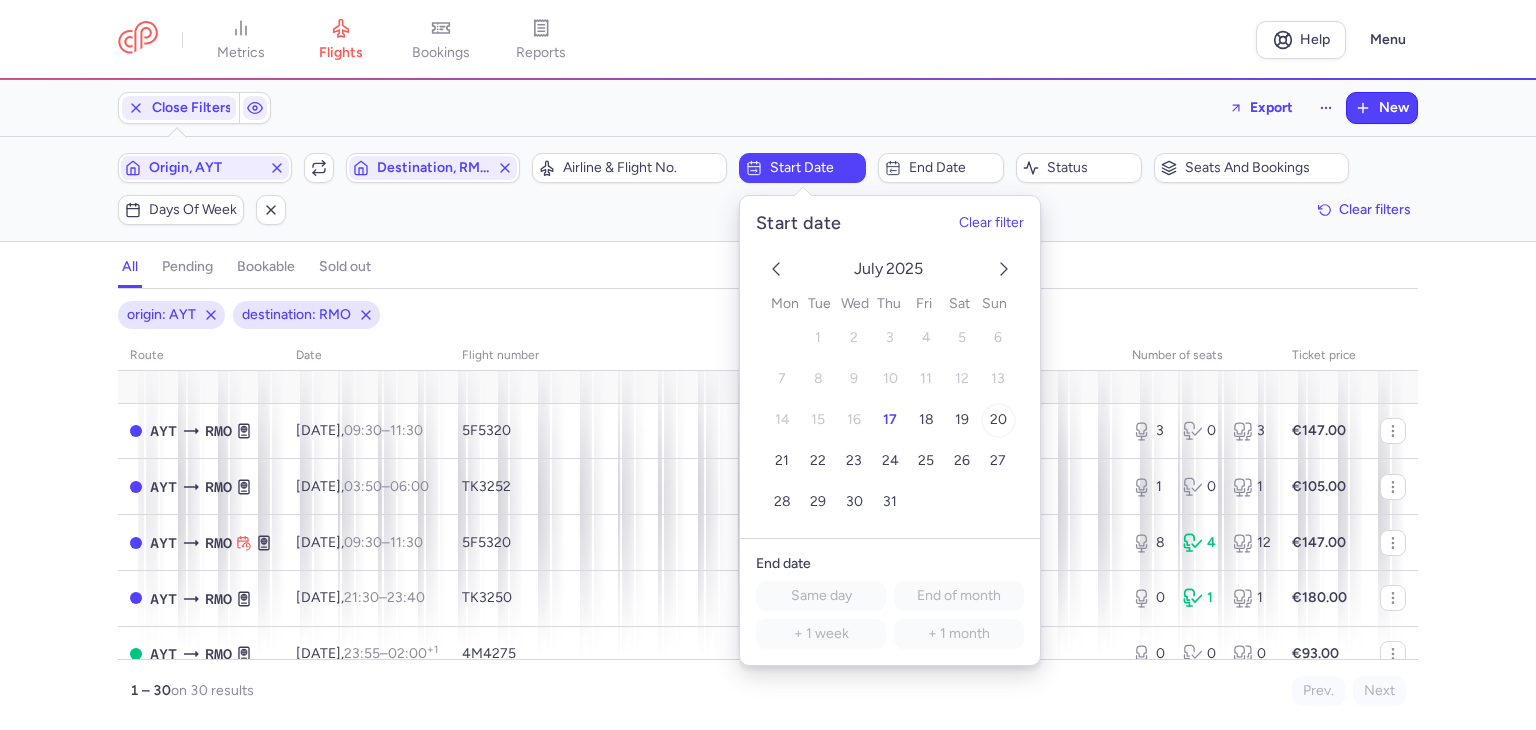 click on "20" at bounding box center (998, 420) 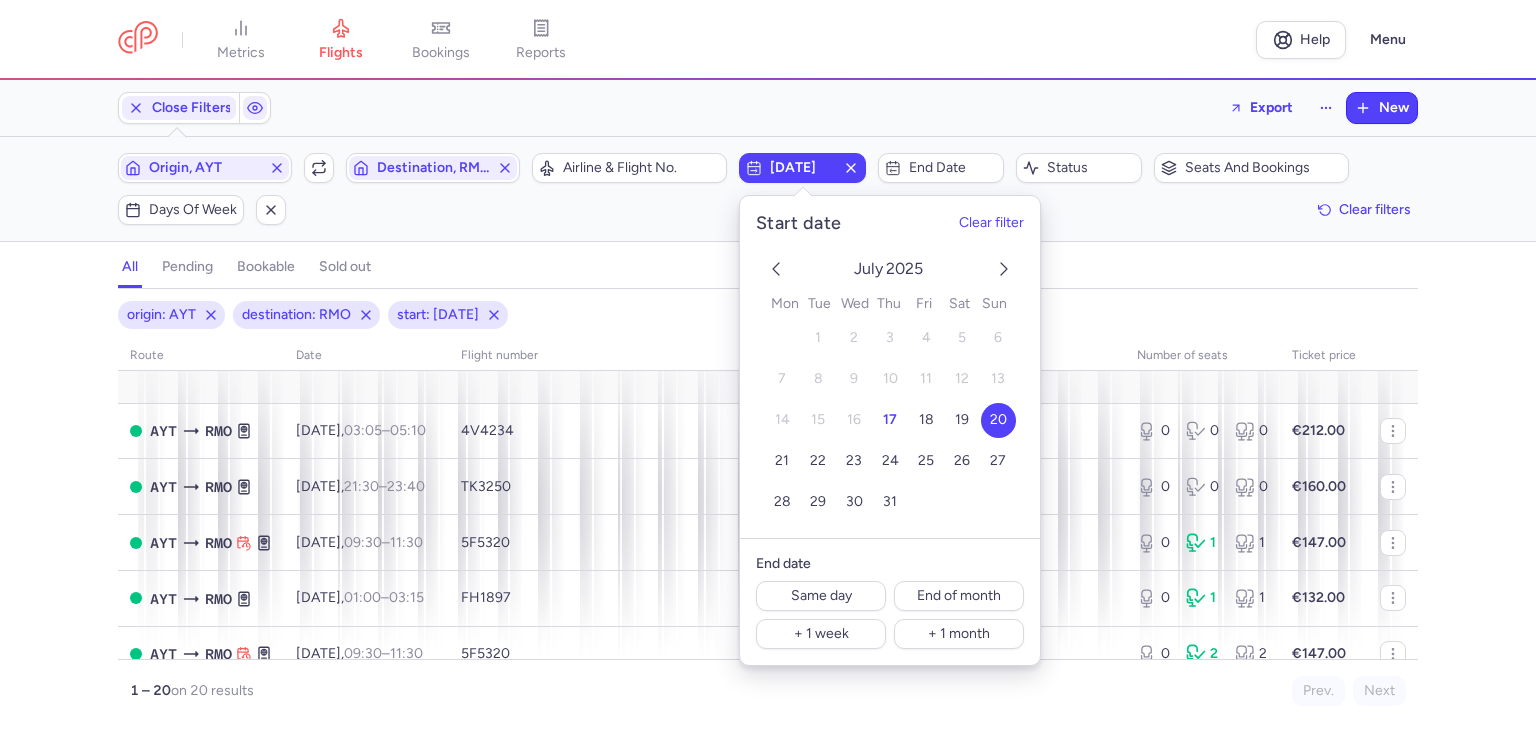 click on "20" at bounding box center [998, 419] 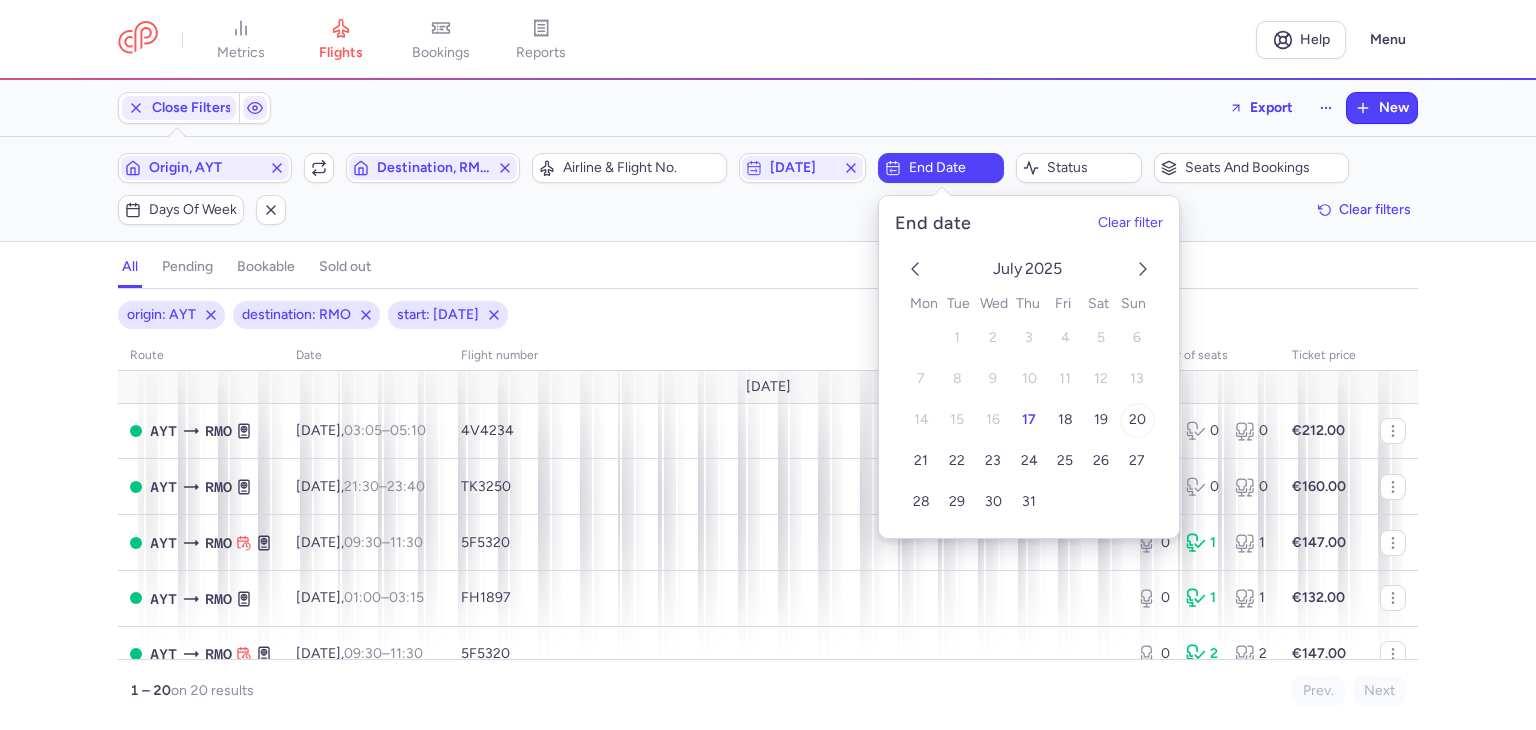 click on "20" at bounding box center (1136, 419) 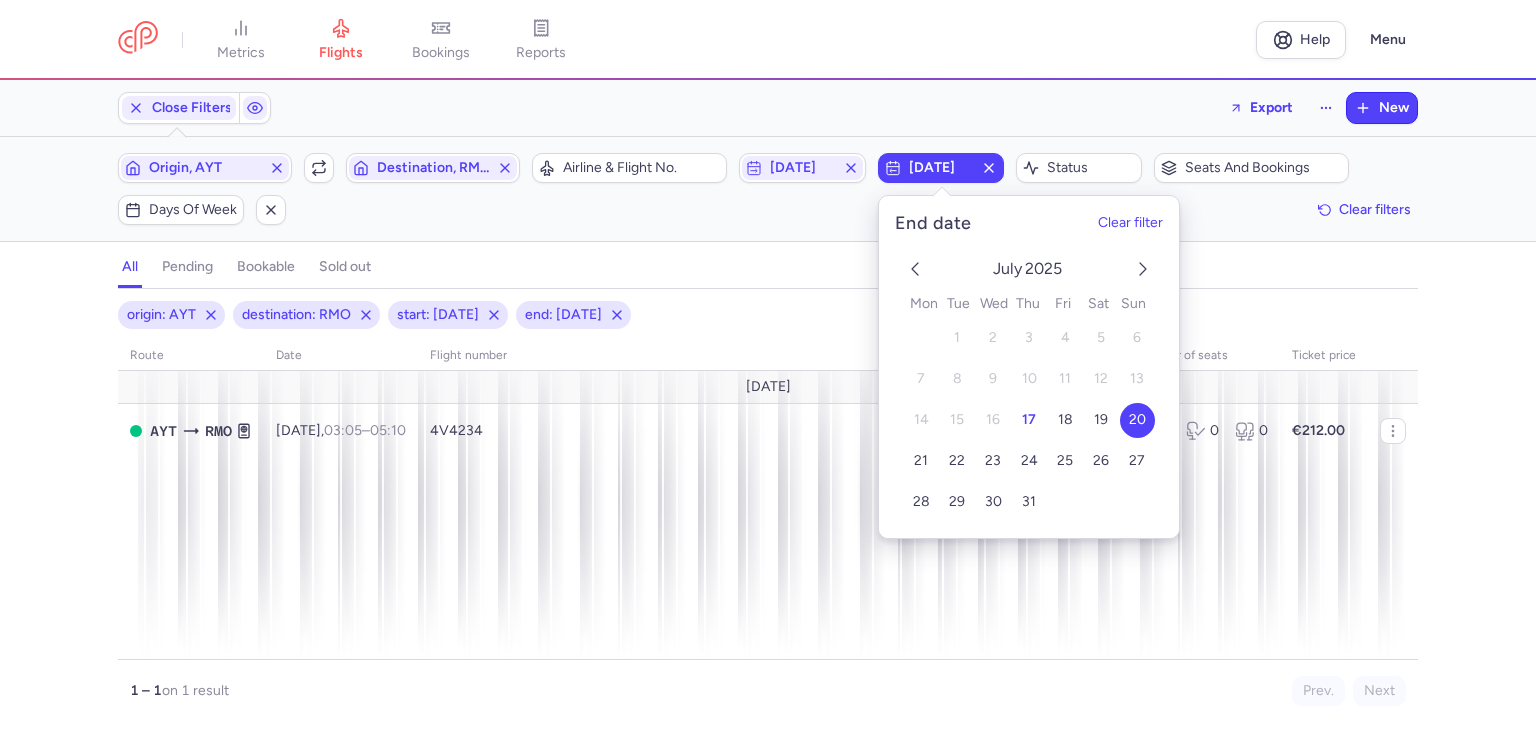 click on "Filters (4) – 1 result  Origin, AYT  Include return  Destination, RMO  Airline & Flight No.  2025-07-20  2025-07-20  Status  Seats and bookings  Days of week  Clear filters" at bounding box center [768, 189] 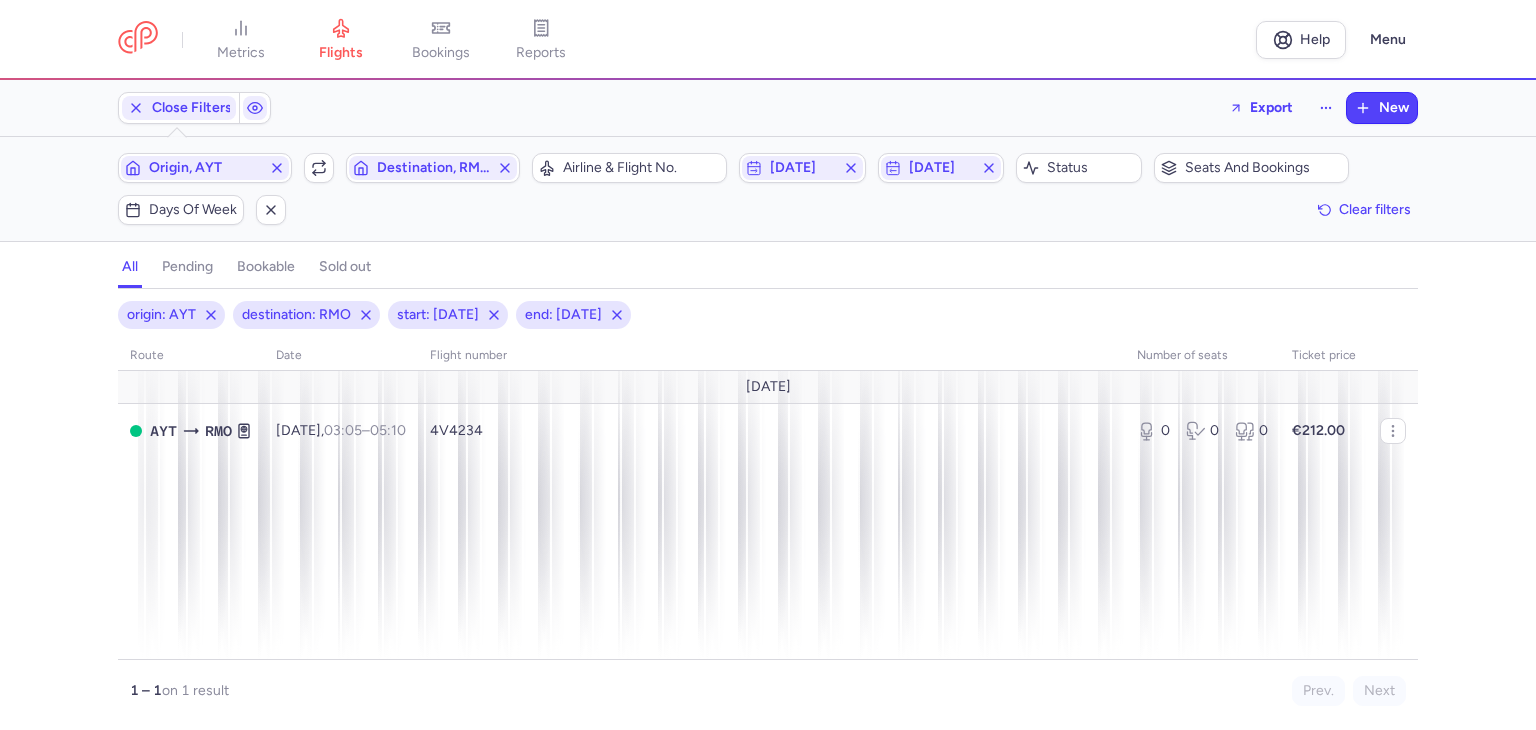 type 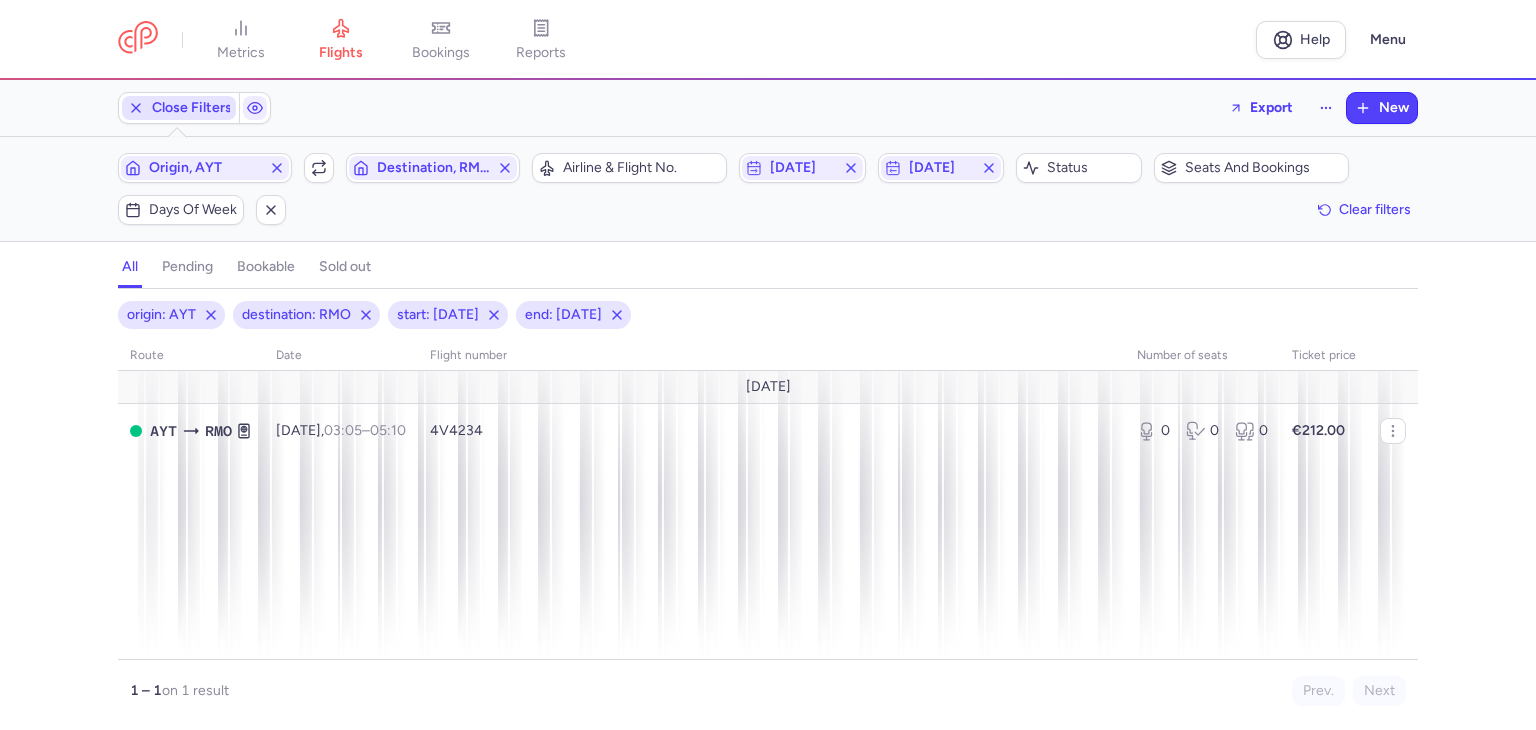 click 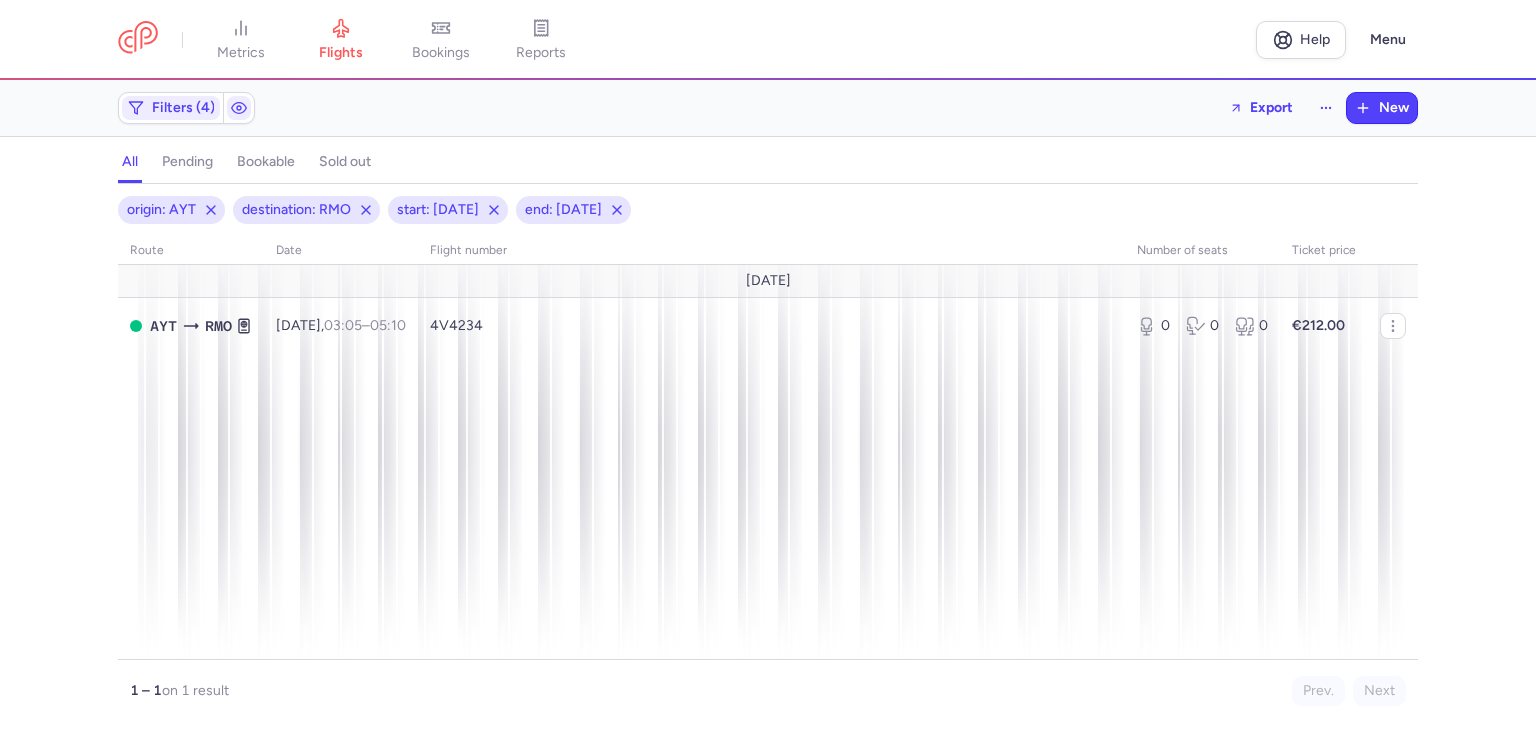 click on "origin: AYT destination: RMO start: 2025-07-20 end: 2025-07-20 route date Flight number number of seats Ticket price July 25  AYT  RMO Sun, 20 Jul,  03:05  –  05:10  +0  4V4234  0 0 0 €212.00 1 – 1  on 1 result Prev. Next Copy flight ID Export flight" at bounding box center [768, 463] 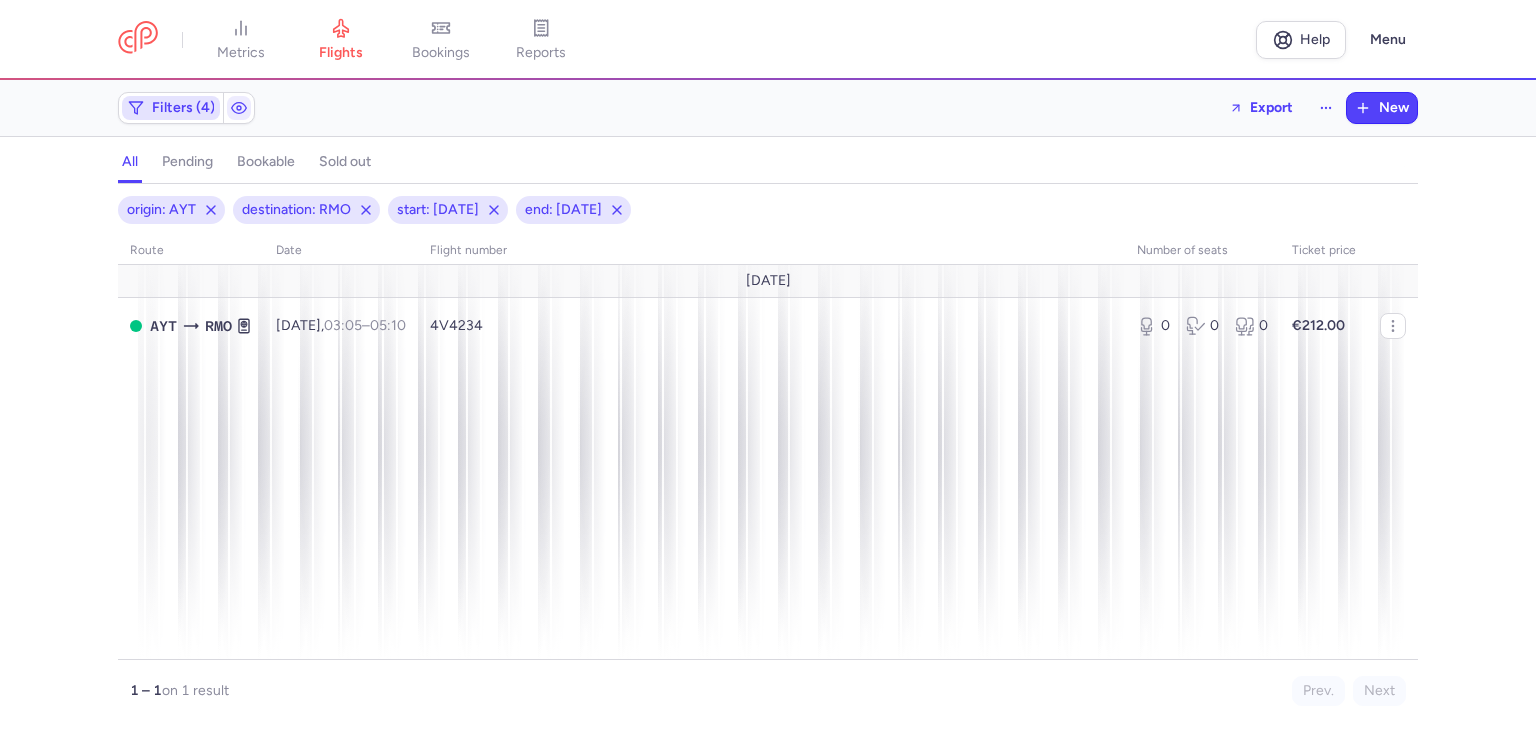 click on "Filters (4)" 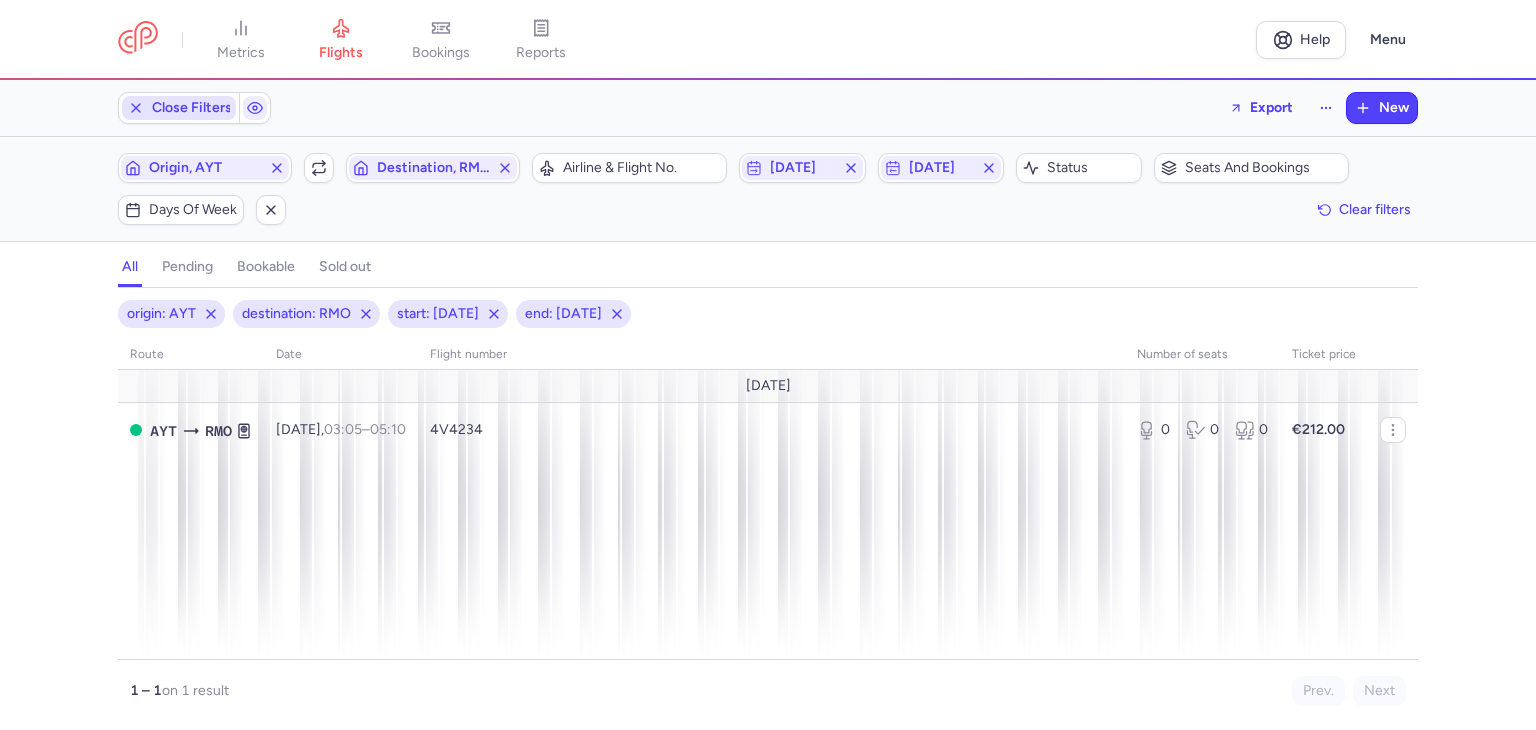 scroll, scrollTop: 0, scrollLeft: 0, axis: both 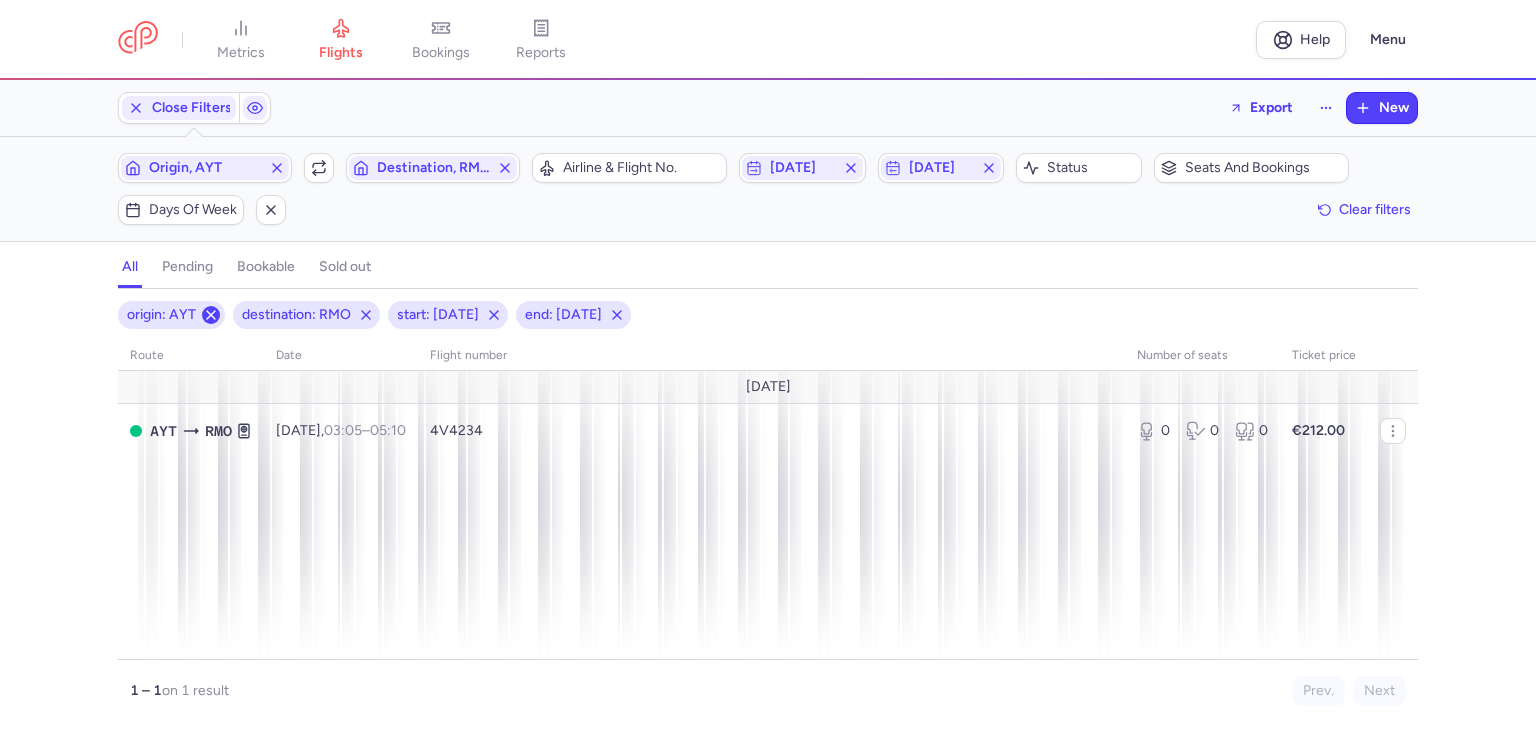 click 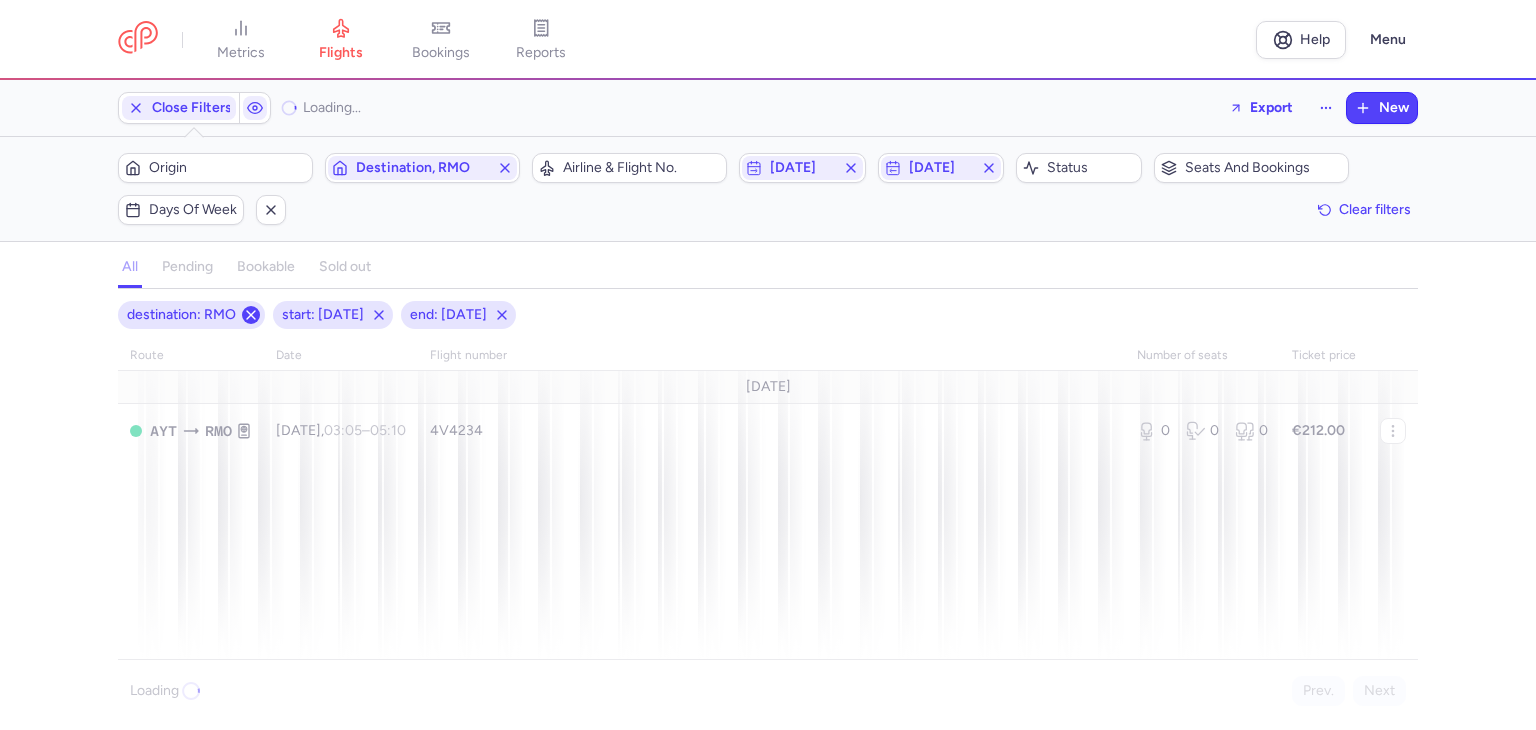 click 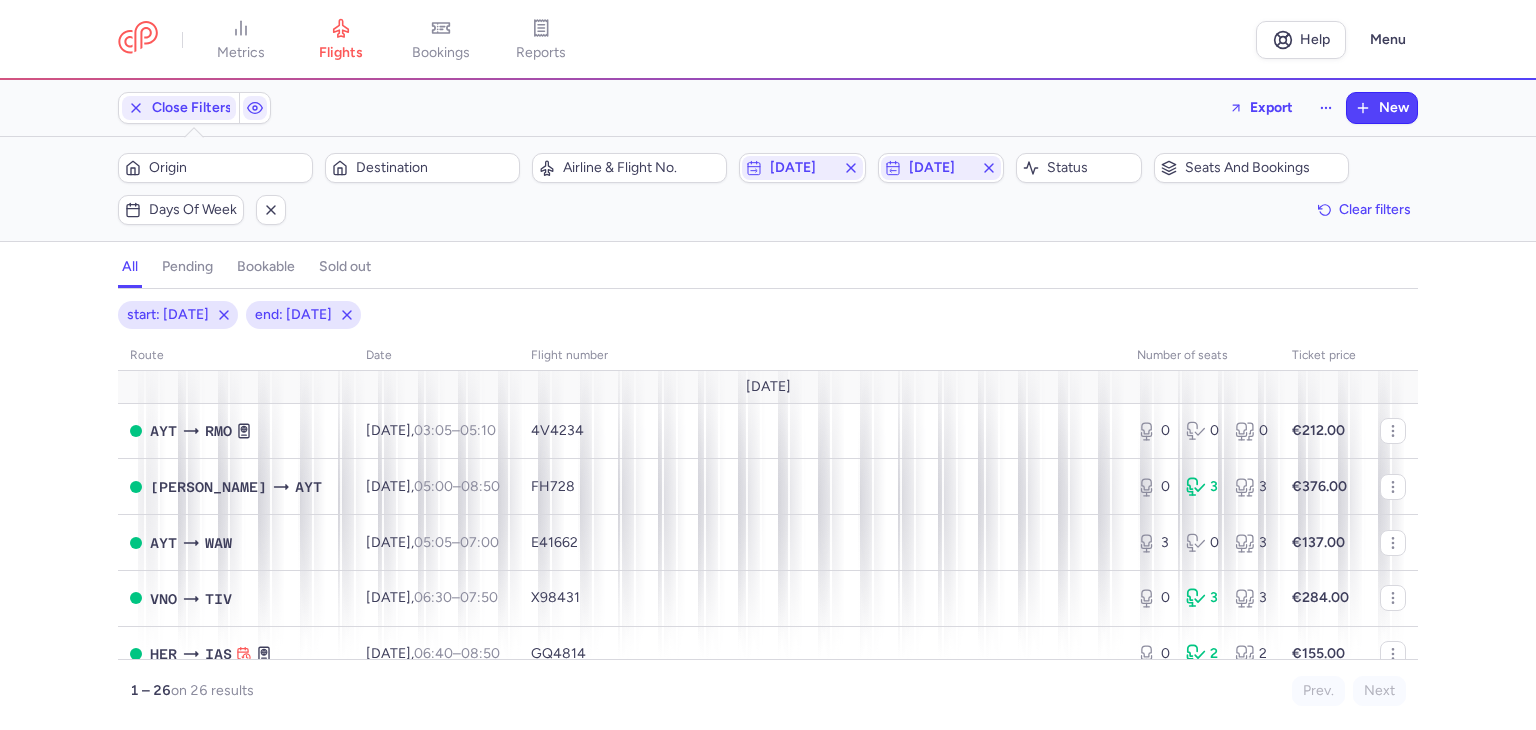 click on "start: 2025-07-20" 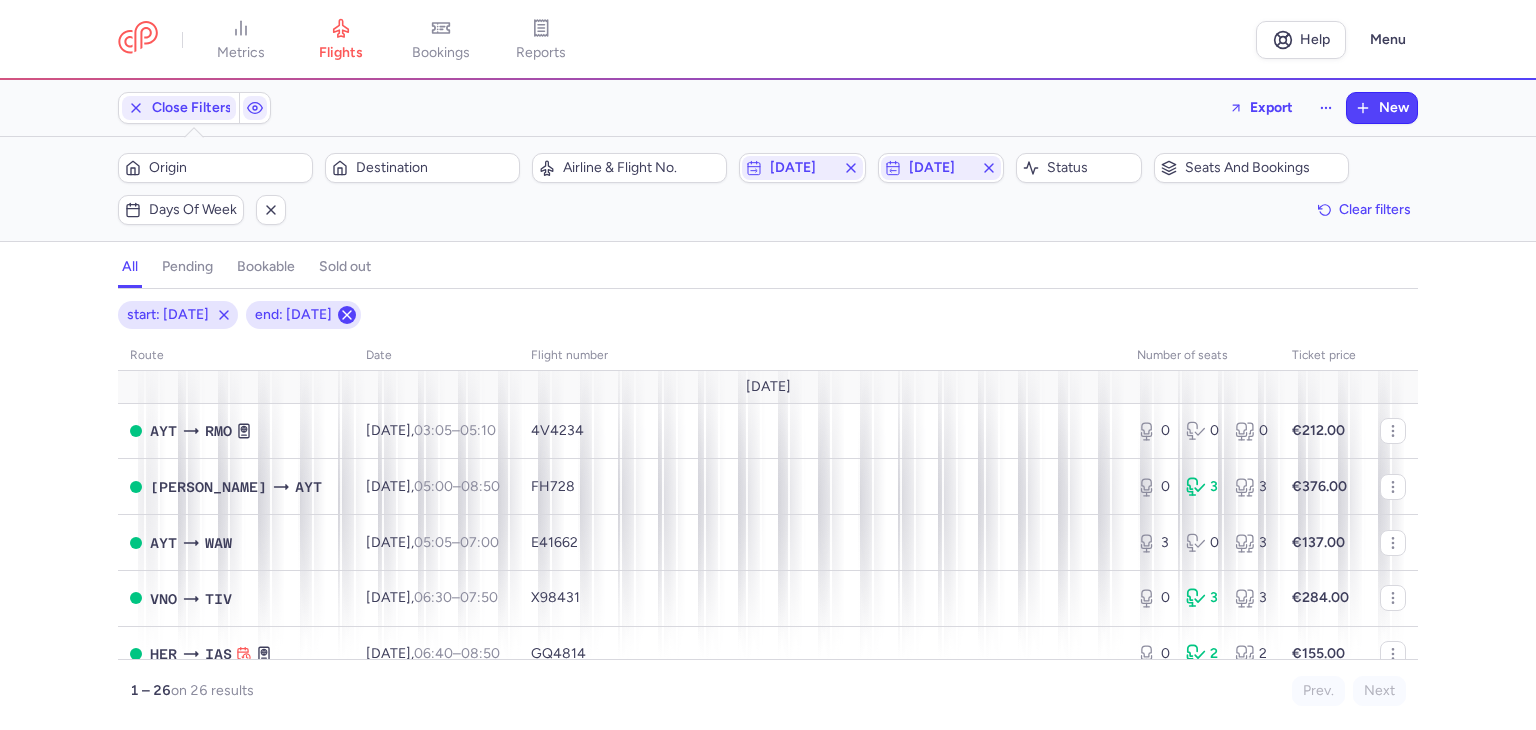click 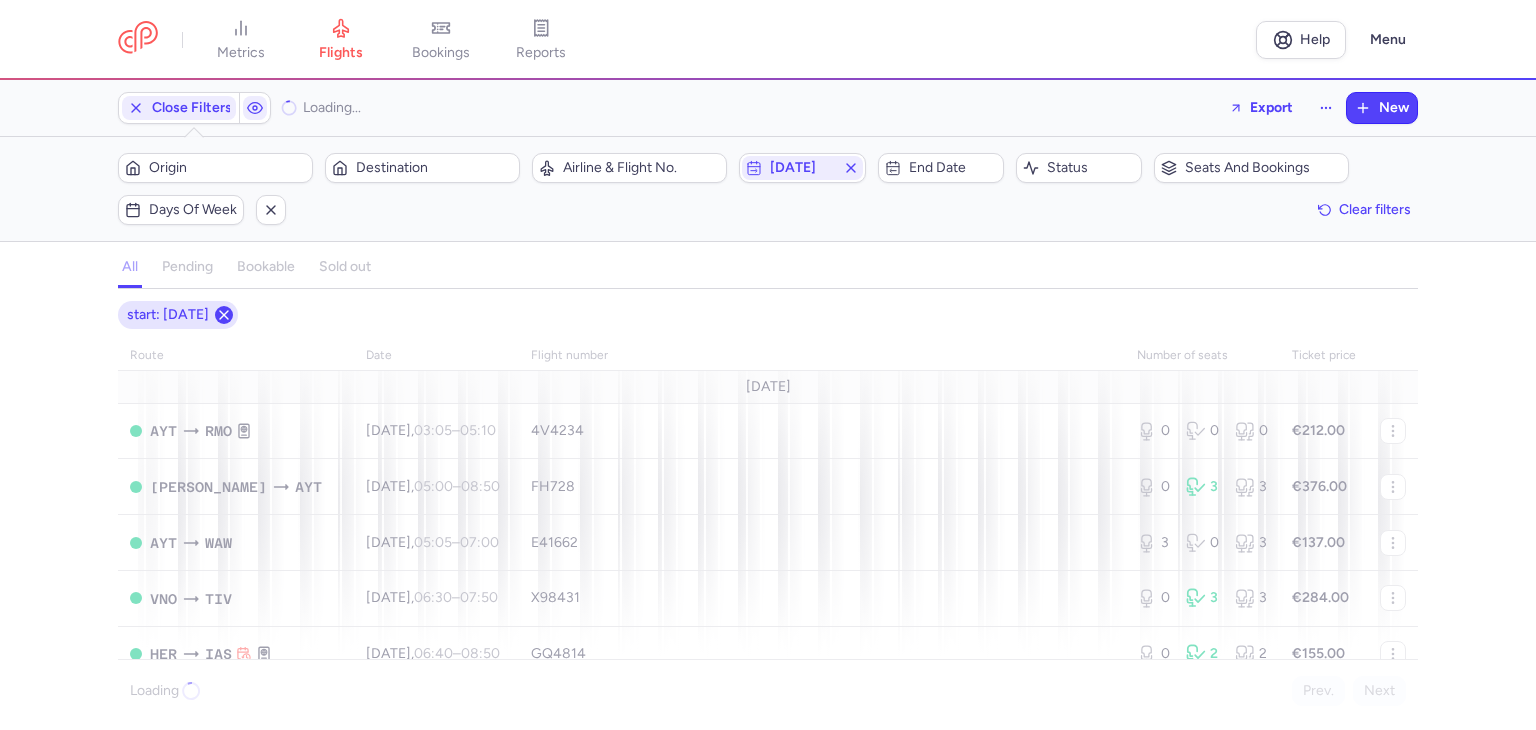 click 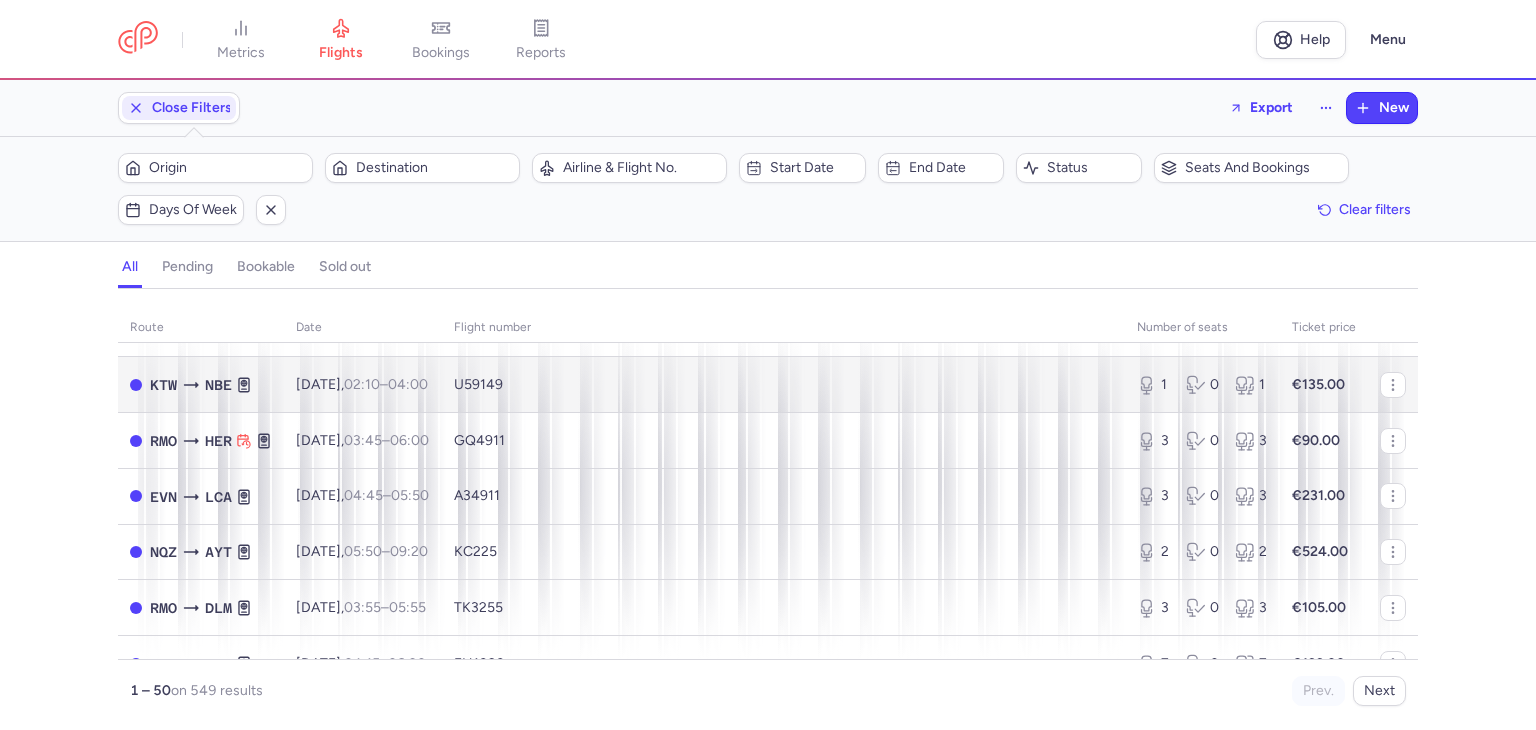 scroll, scrollTop: 0, scrollLeft: 0, axis: both 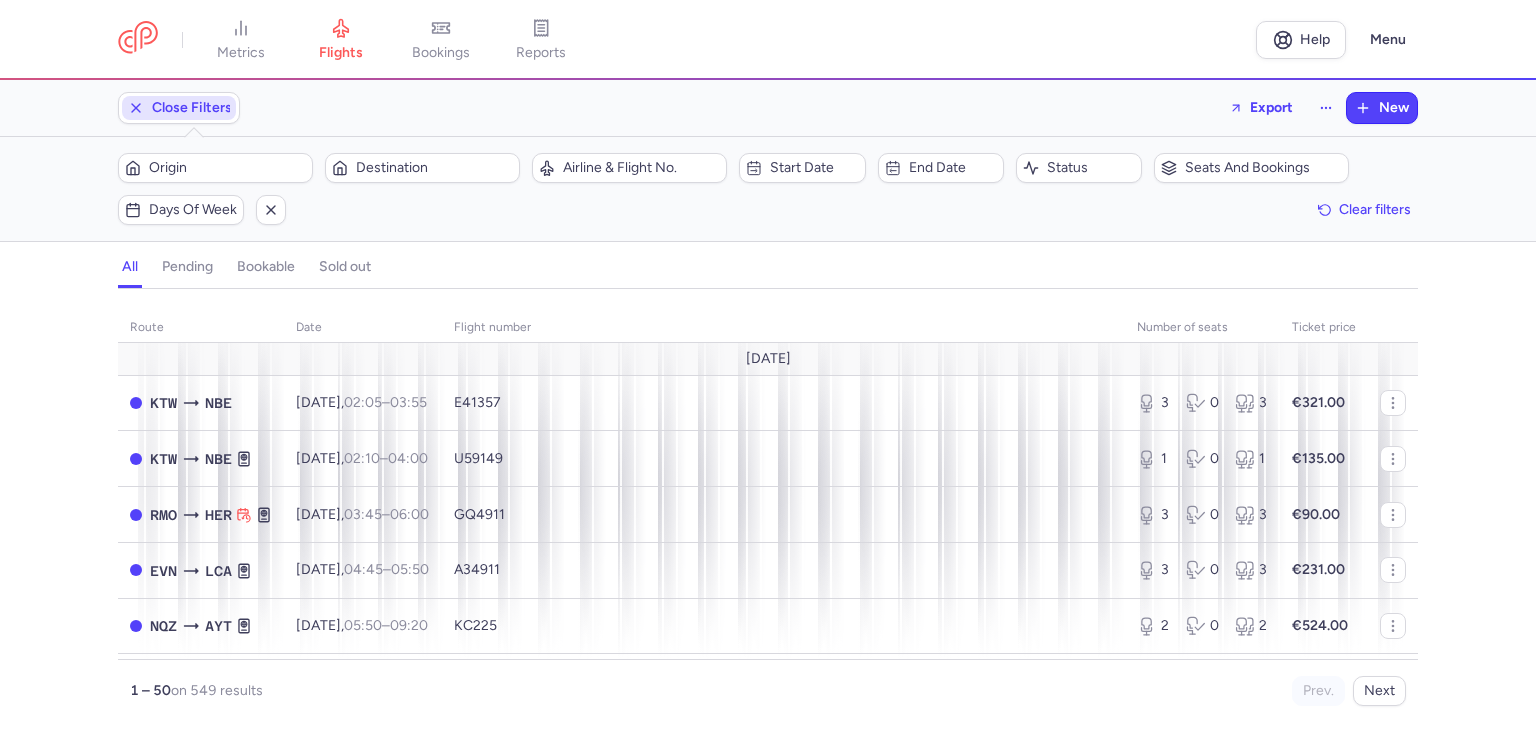 click on "Close Filters" at bounding box center [179, 108] 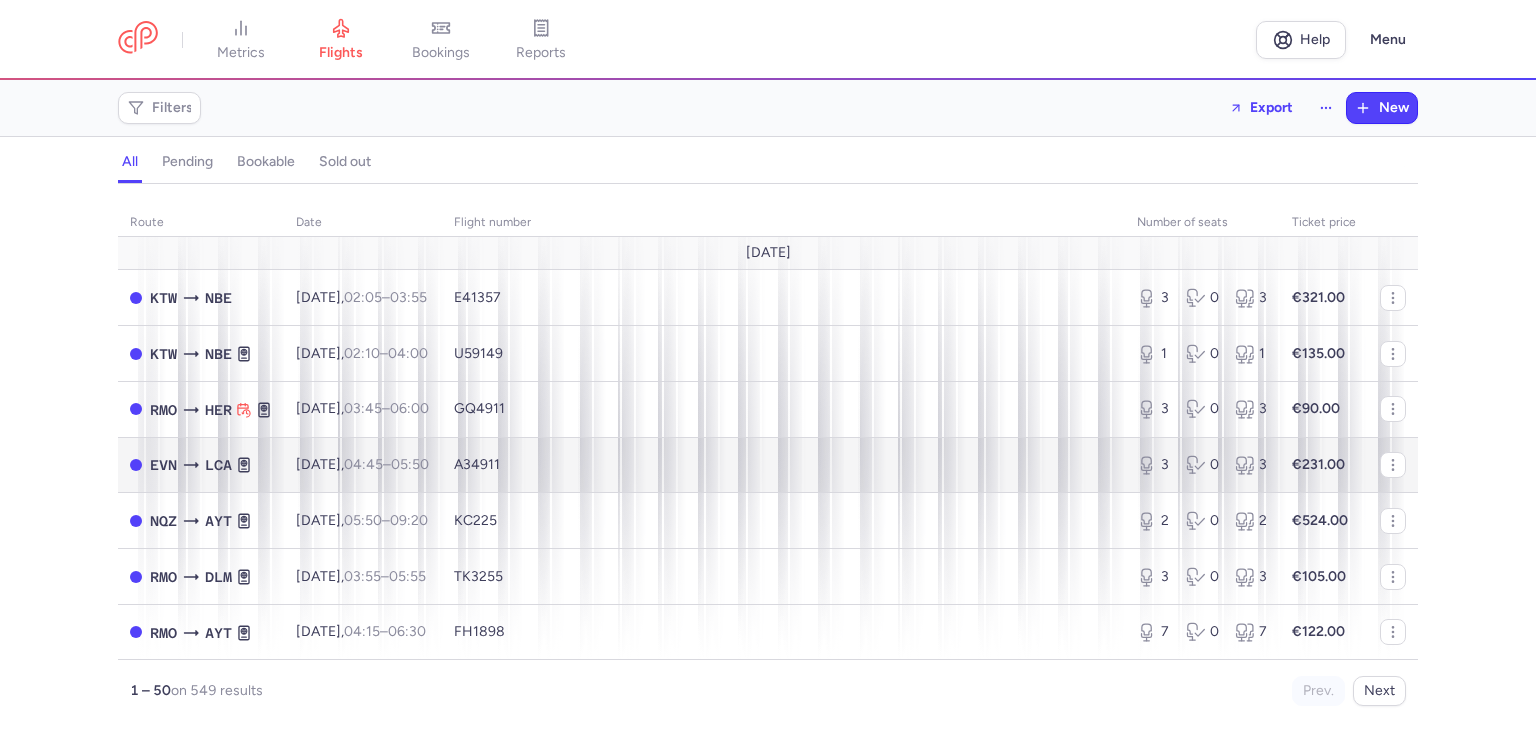 scroll, scrollTop: 500, scrollLeft: 0, axis: vertical 